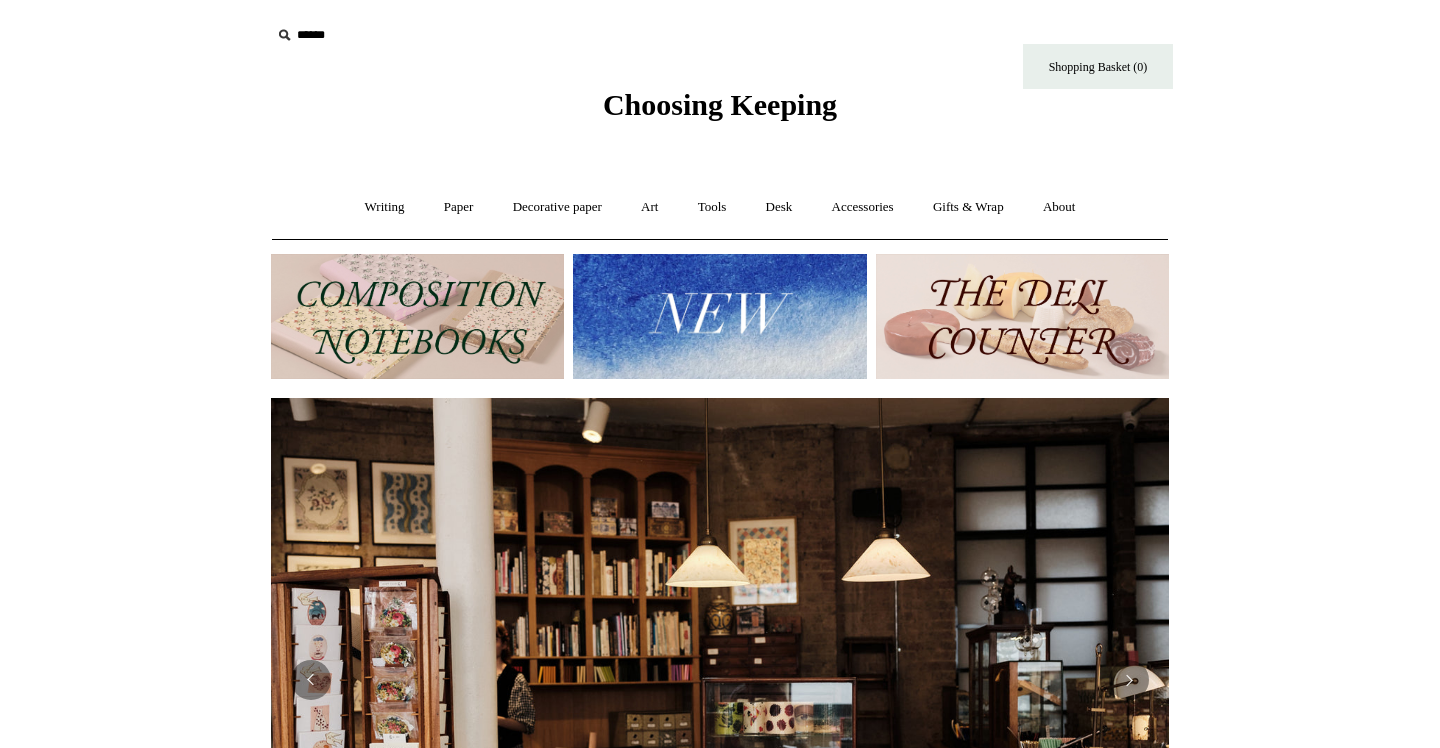 scroll, scrollTop: 0, scrollLeft: 0, axis: both 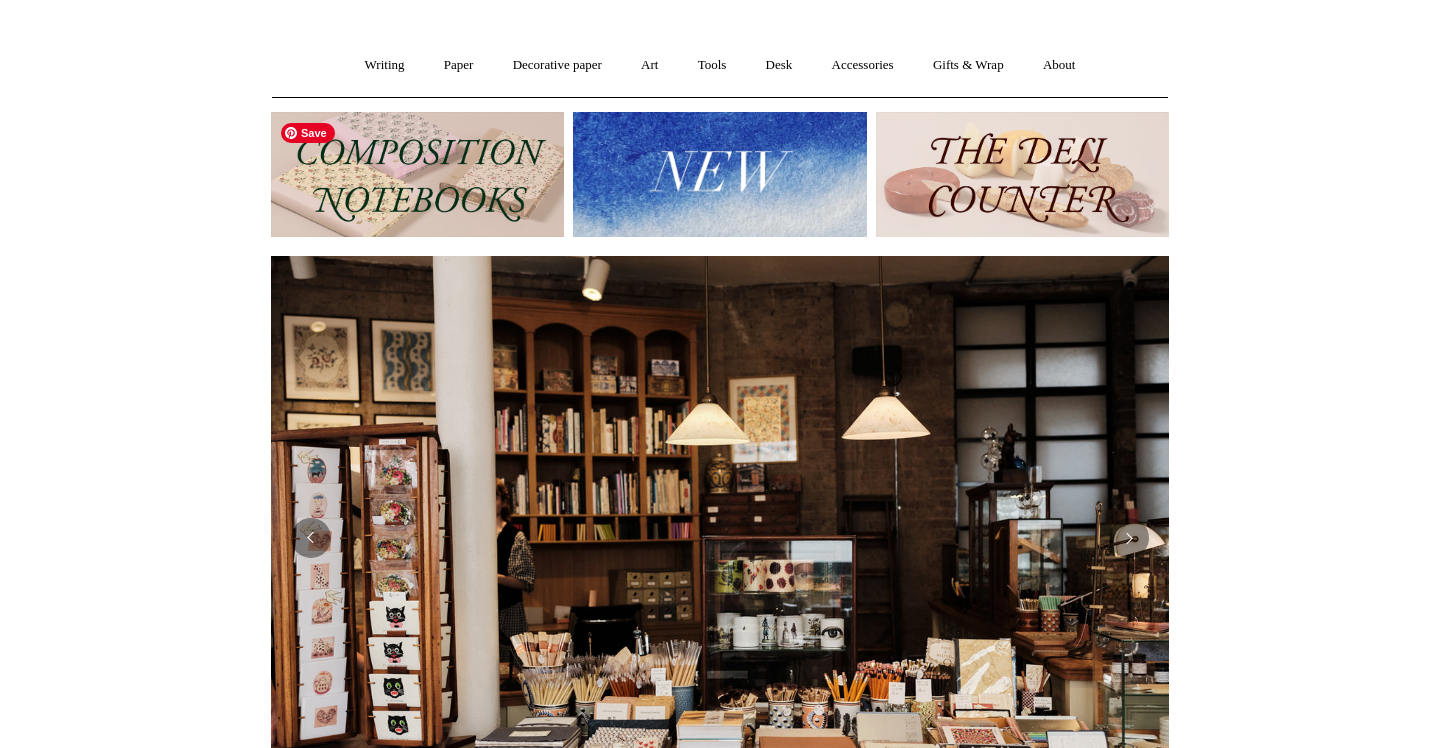 click at bounding box center [417, 174] 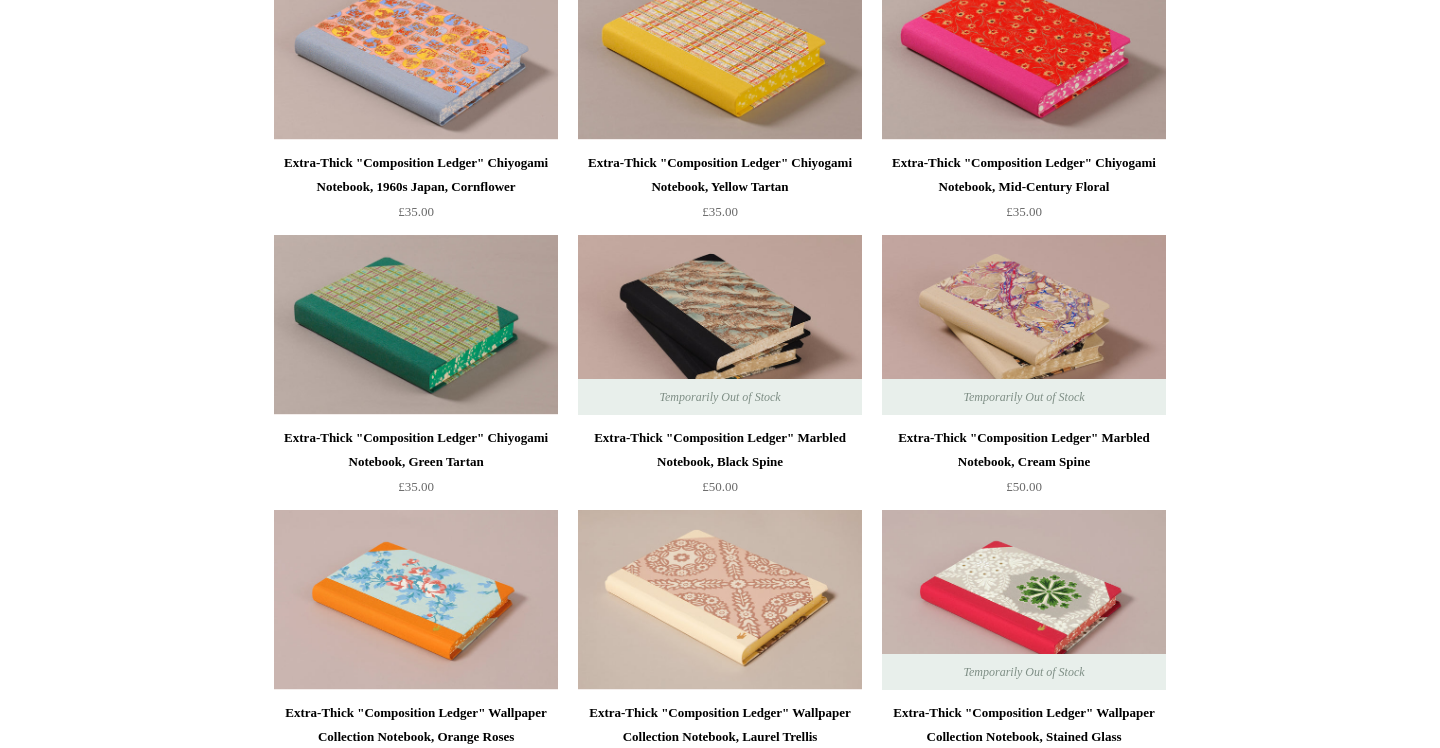 scroll, scrollTop: 2229, scrollLeft: 0, axis: vertical 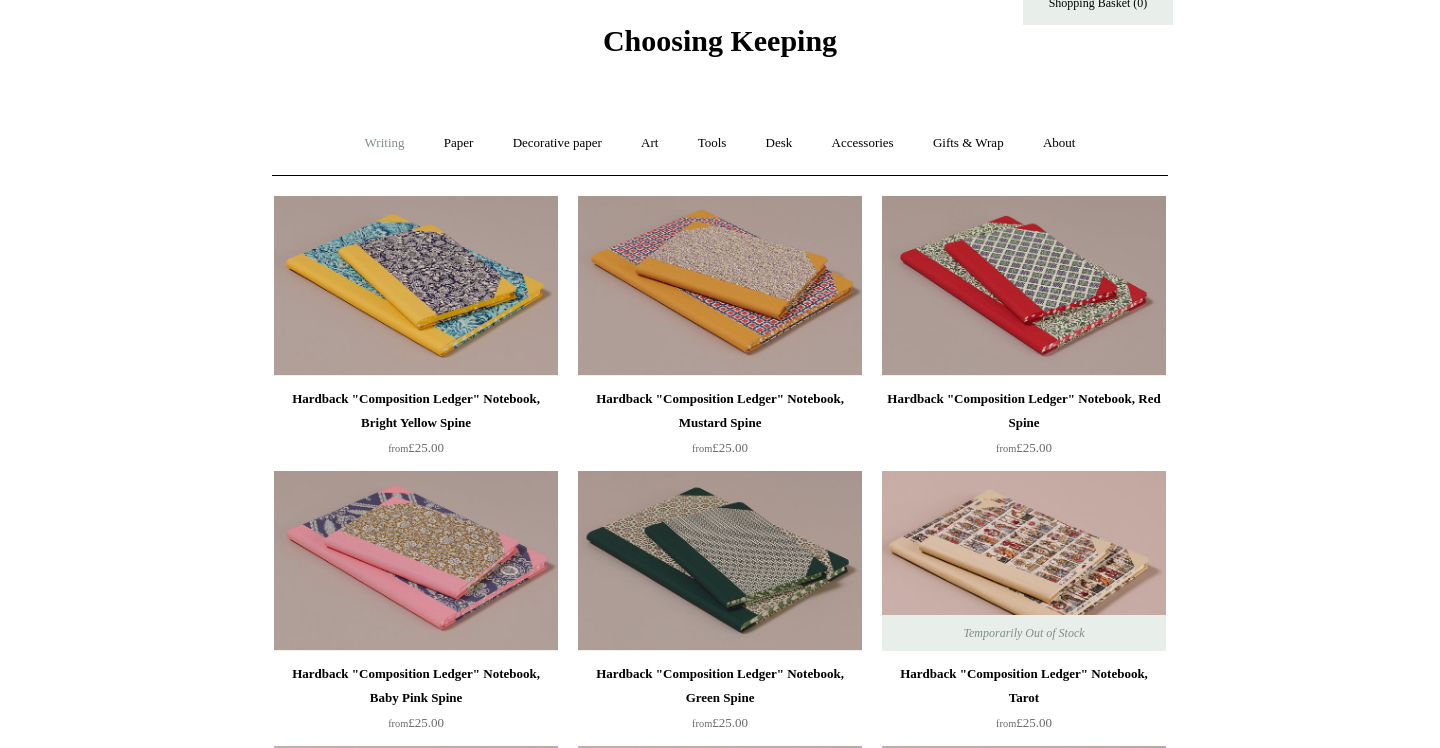 click on "Writing +" at bounding box center (385, 143) 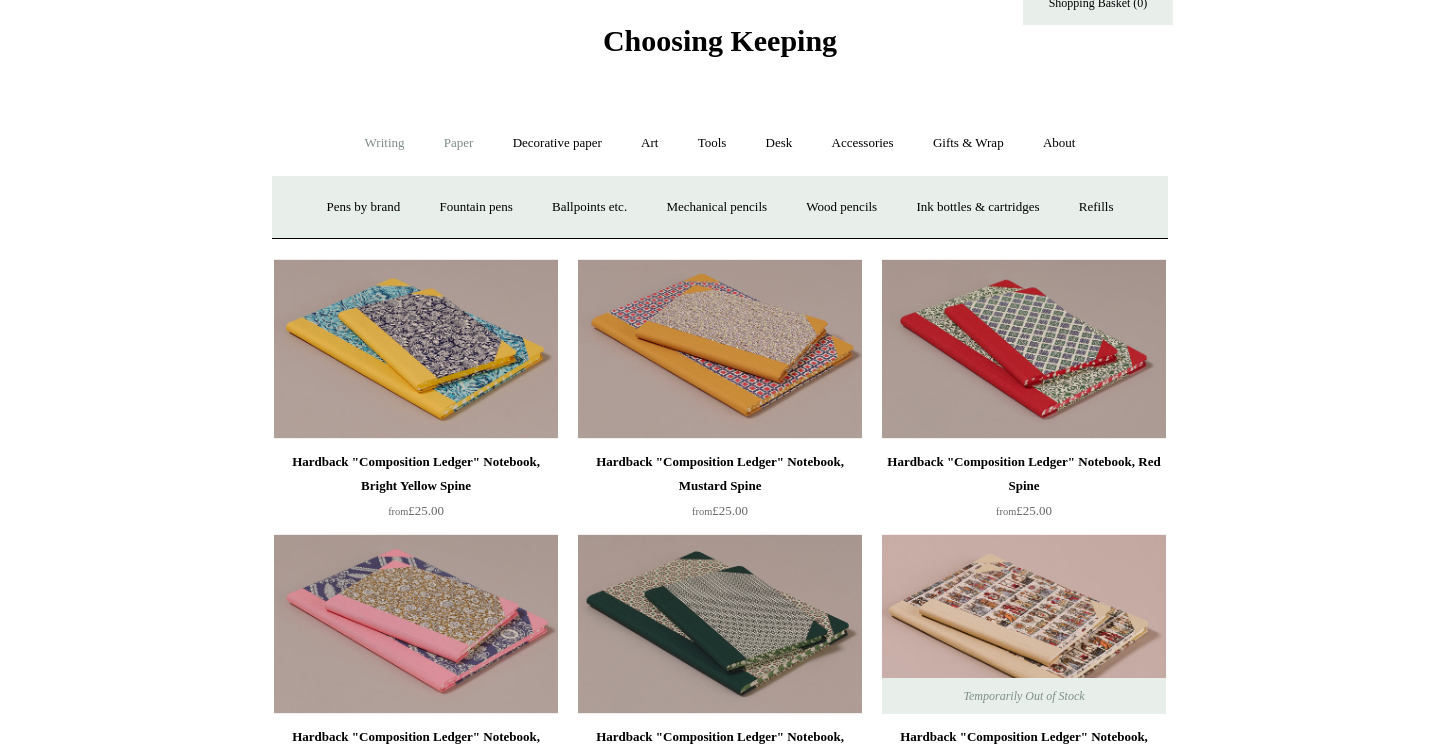click on "Paper +" at bounding box center [459, 143] 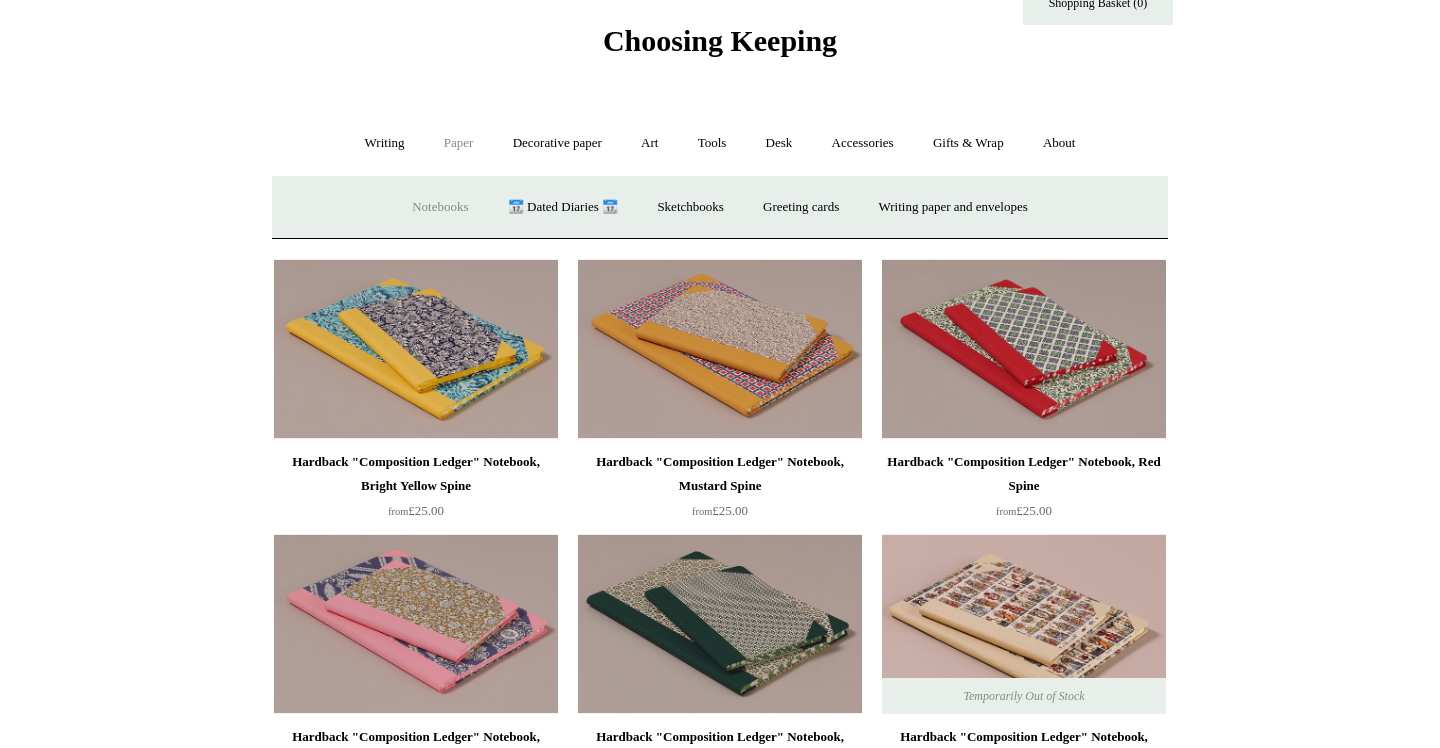 click on "Notebooks +" at bounding box center (440, 207) 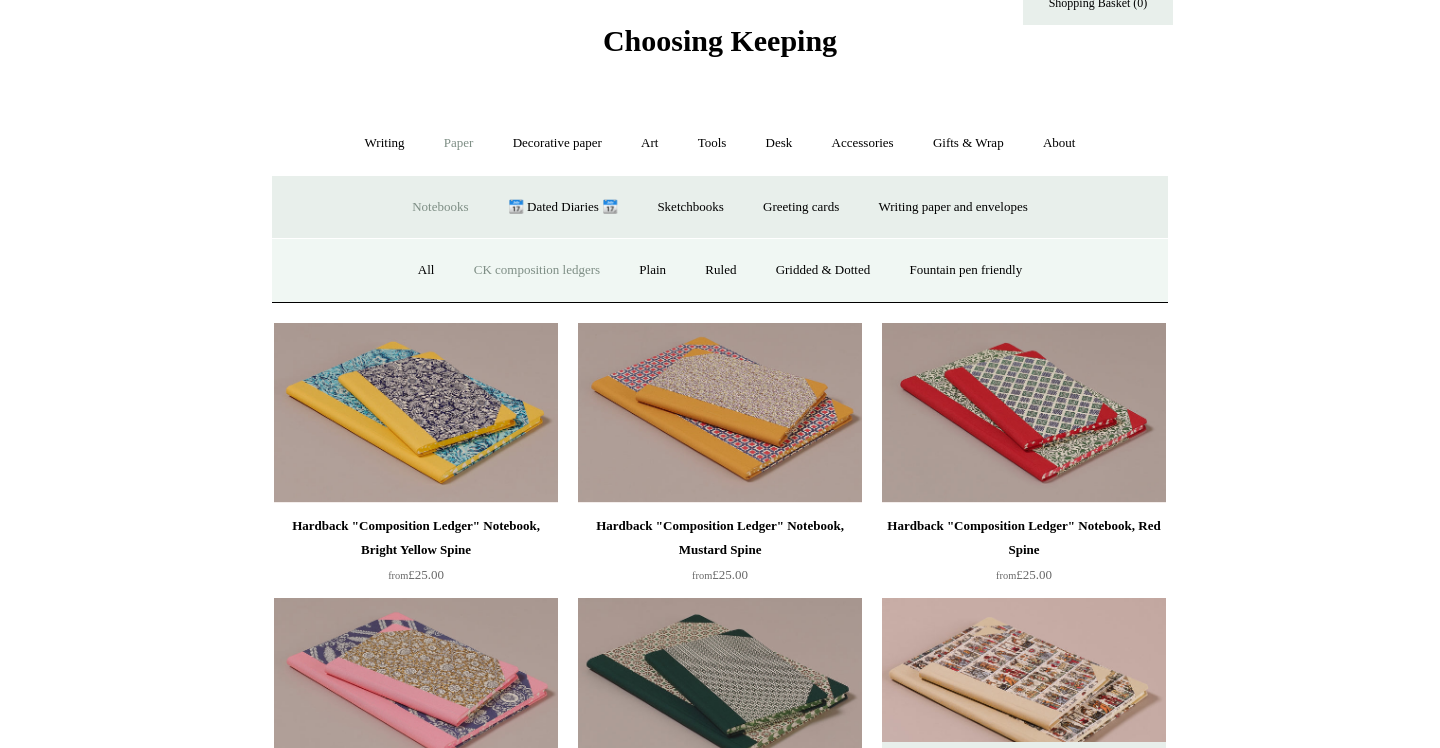 click on "CK composition ledgers" at bounding box center [537, 270] 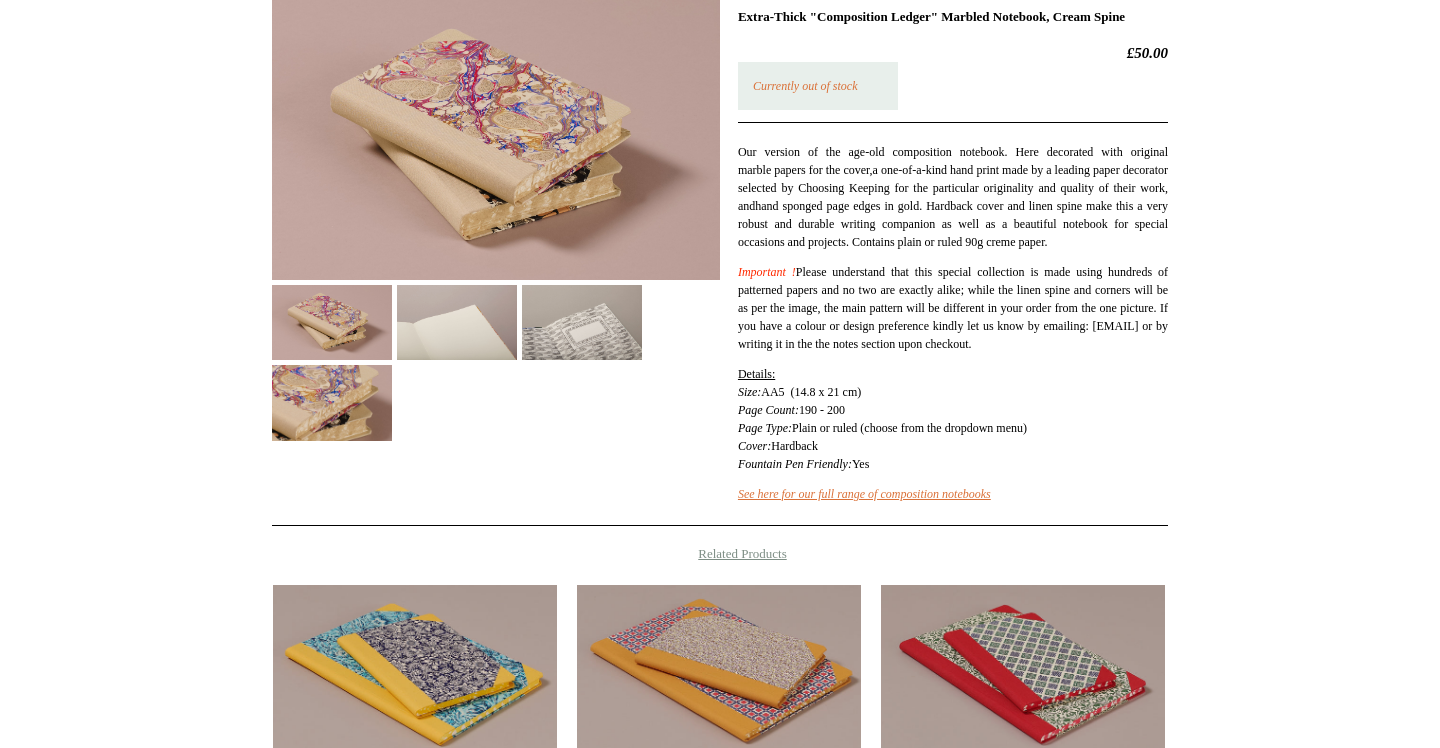 scroll, scrollTop: 316, scrollLeft: 0, axis: vertical 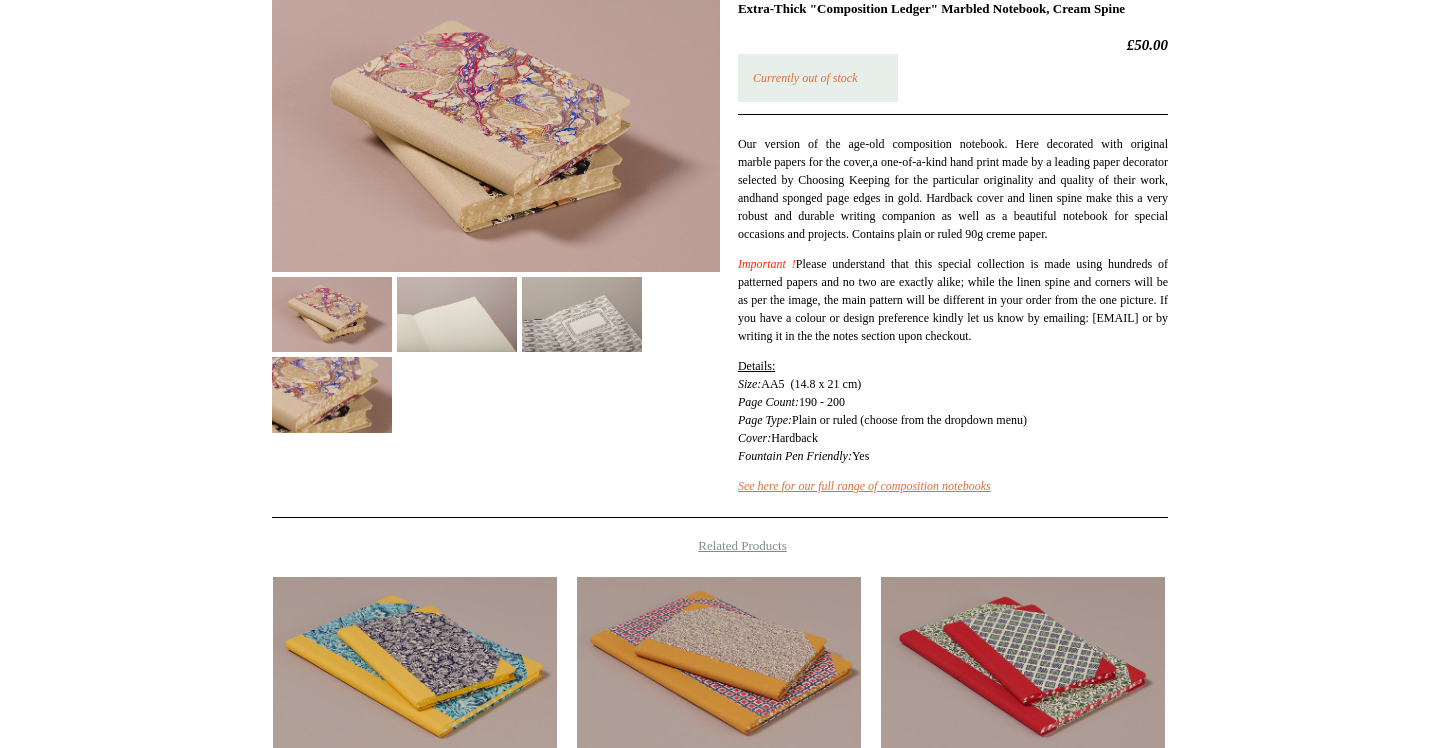 click at bounding box center [457, 314] 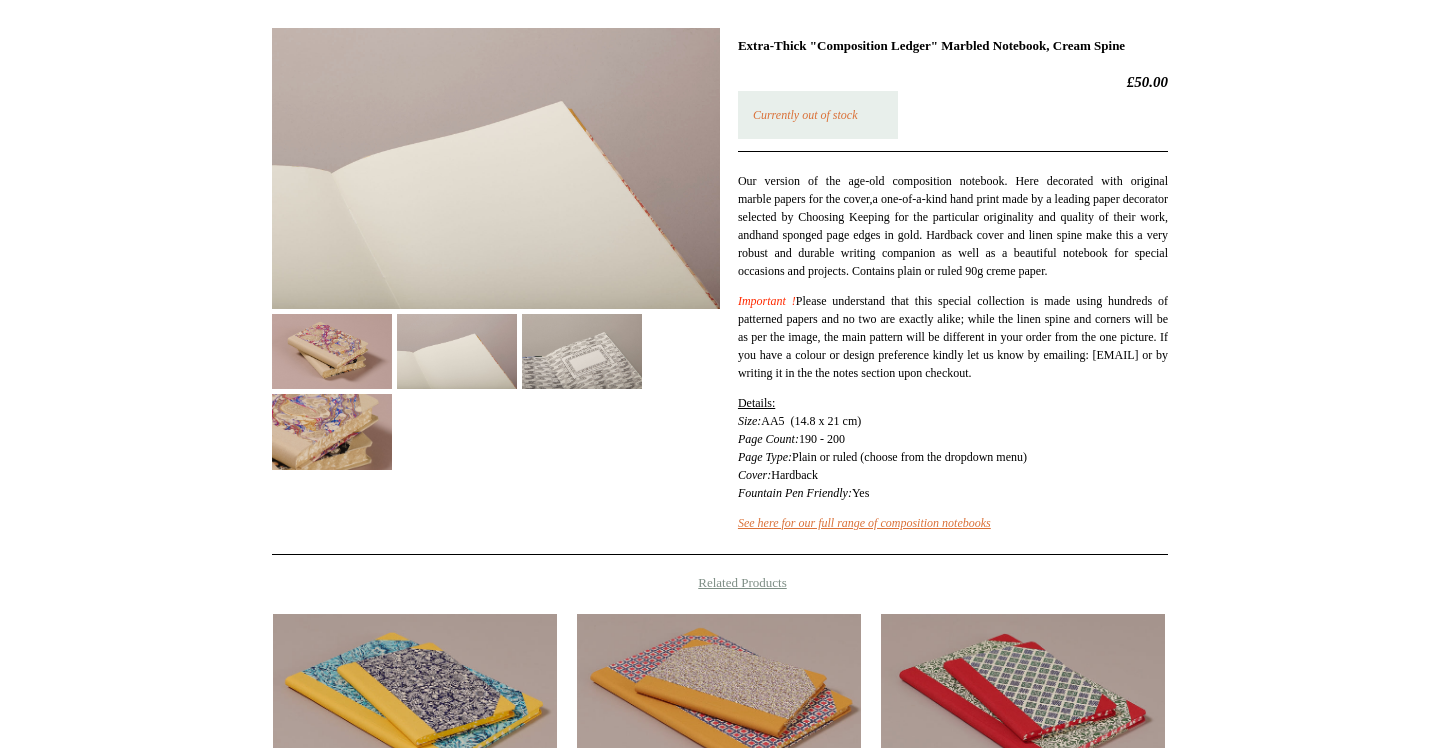 scroll, scrollTop: 167, scrollLeft: 0, axis: vertical 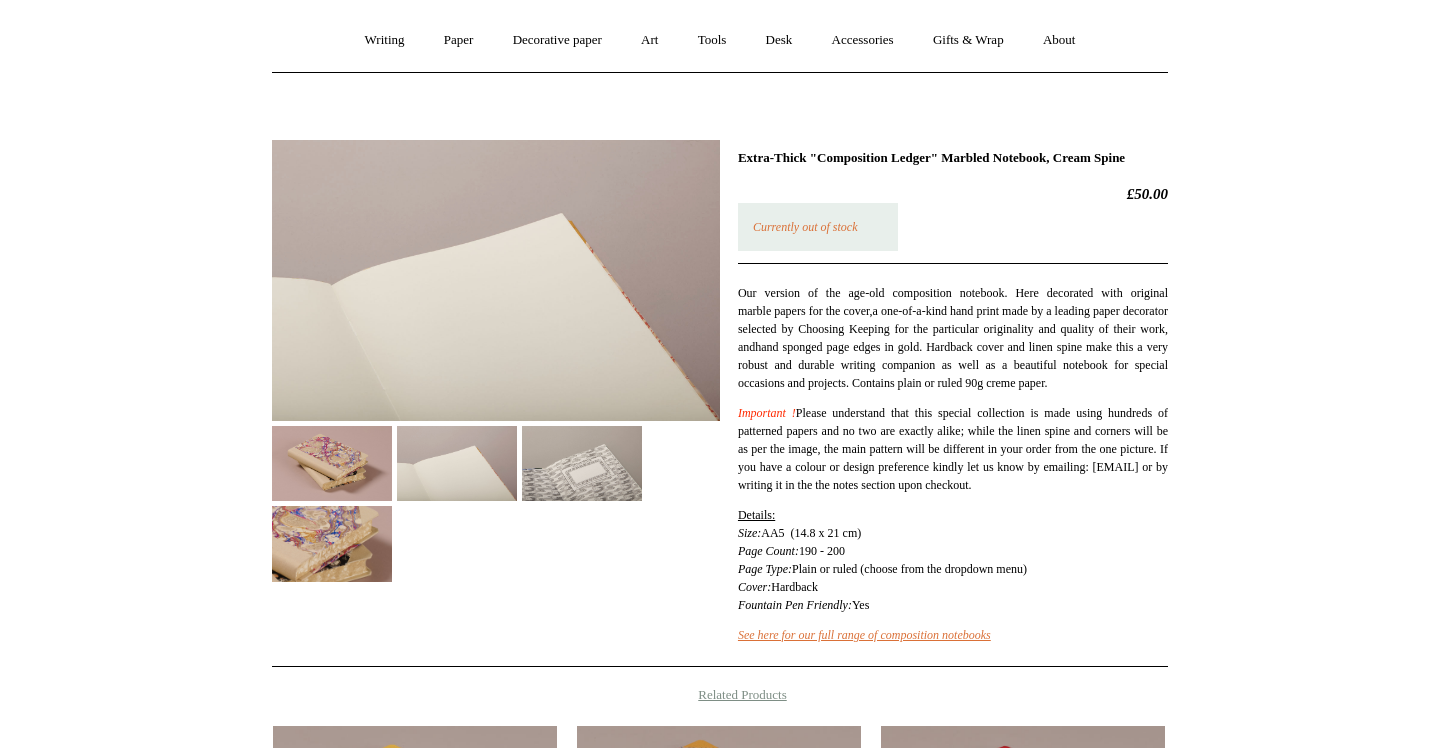 click at bounding box center (332, 463) 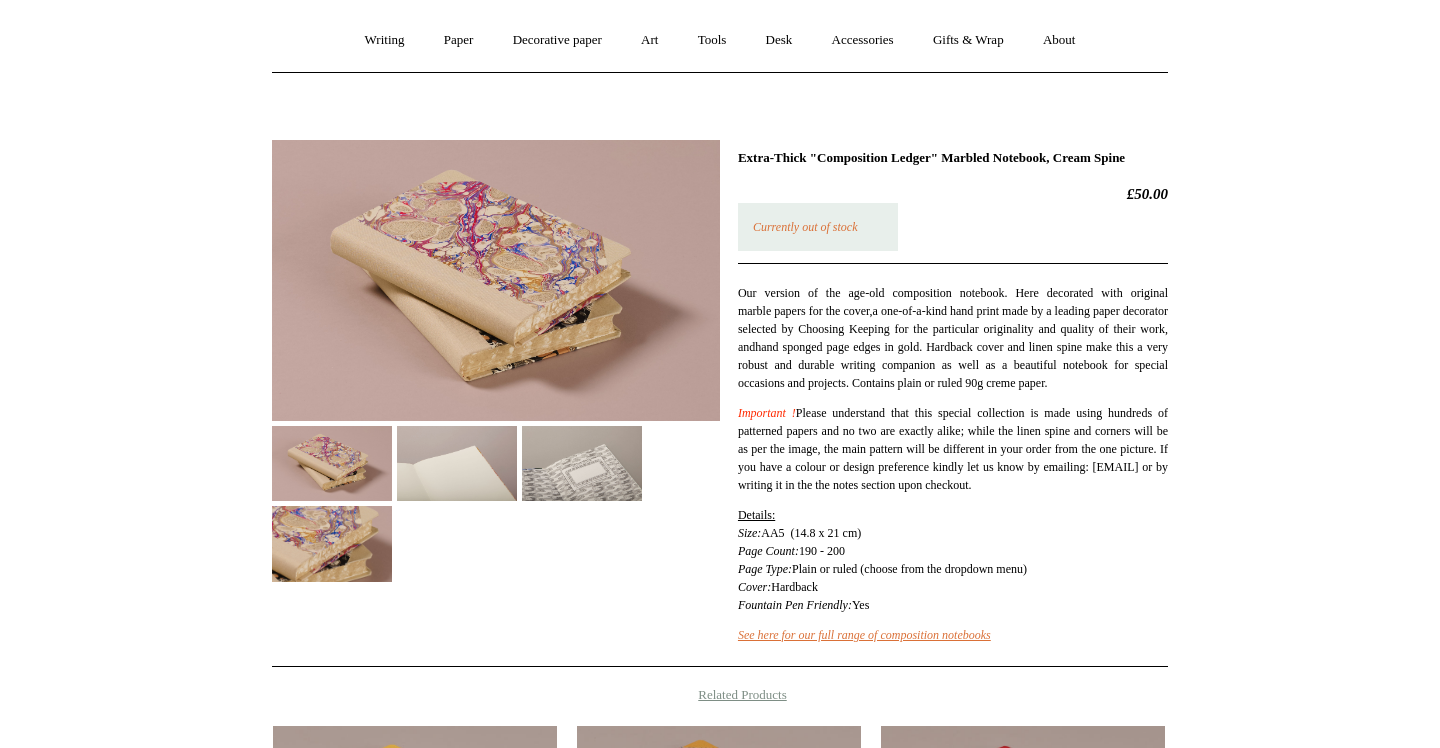 click at bounding box center [332, 543] 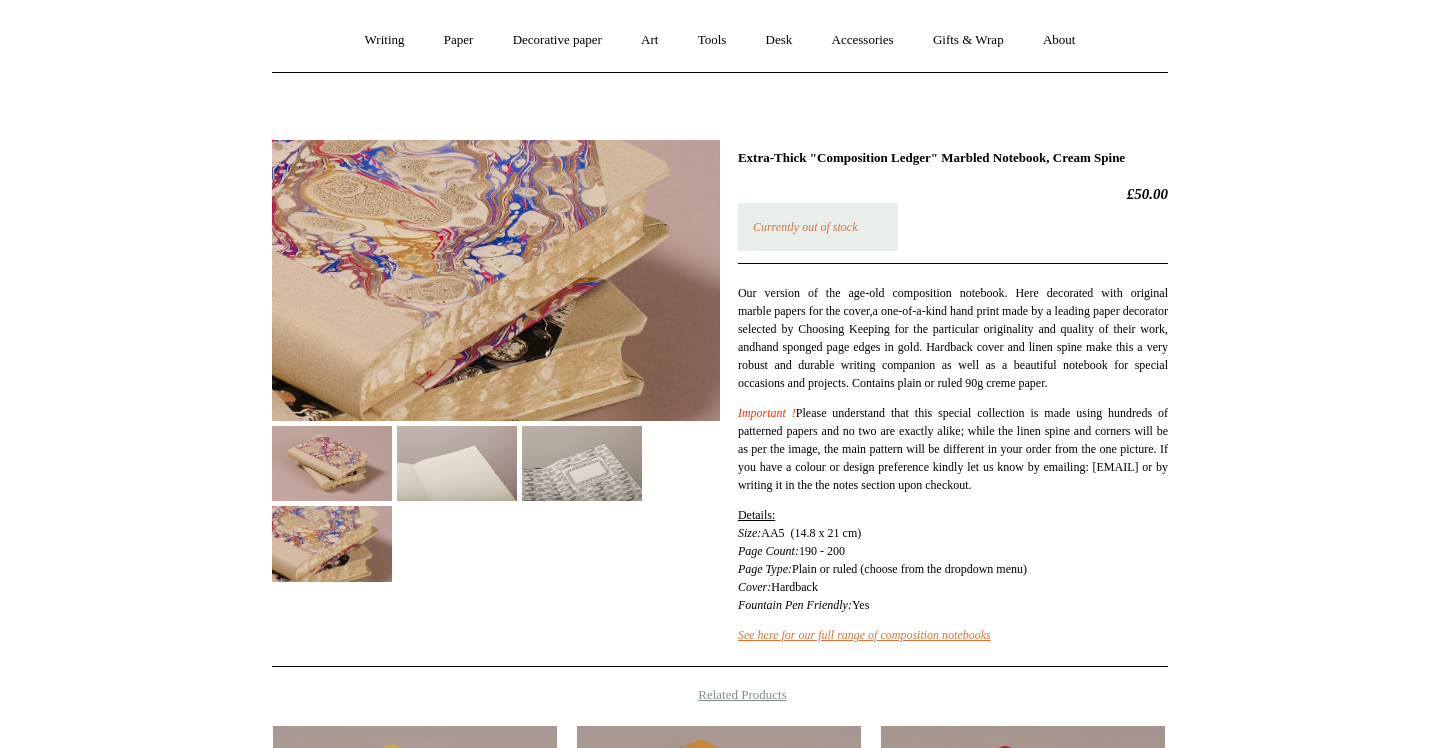 click at bounding box center [496, 353] 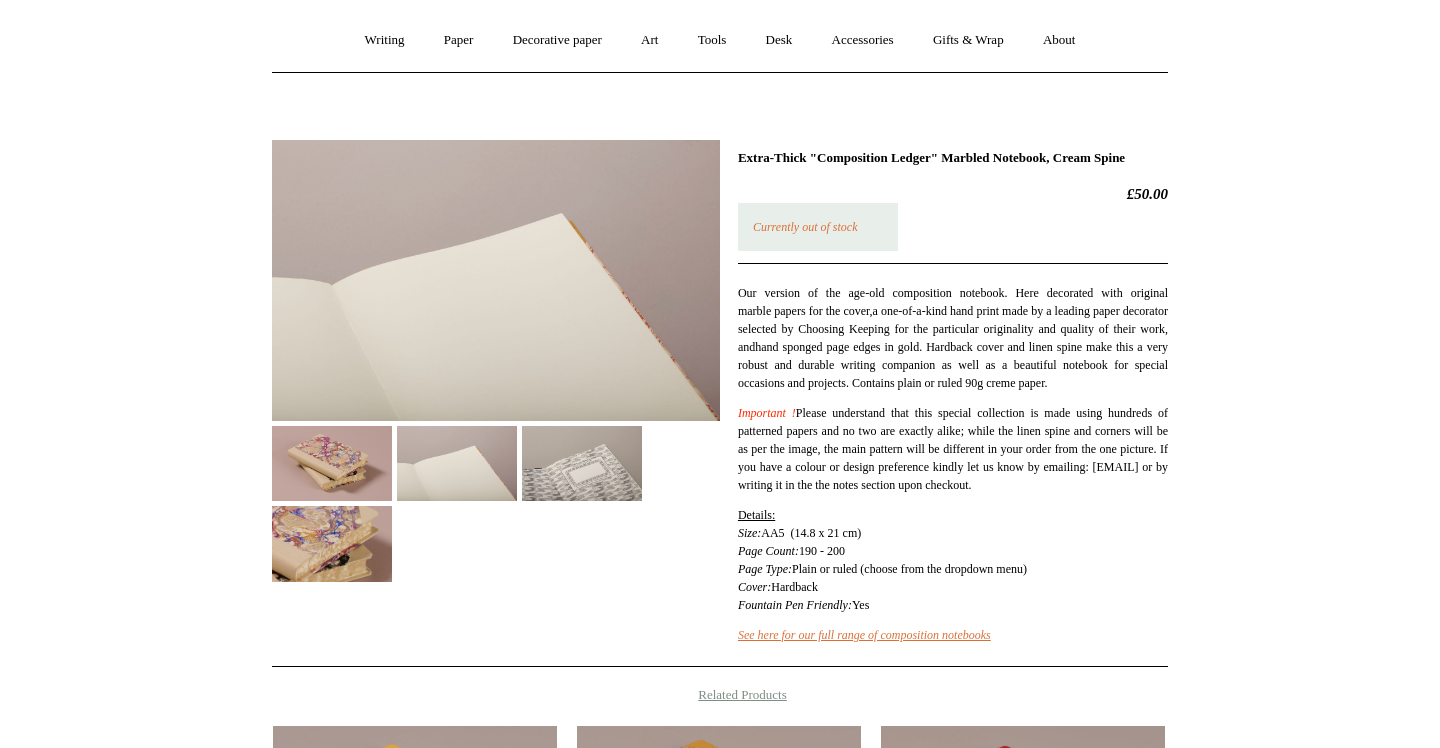 click on "Currently out of stock" at bounding box center (805, 227) 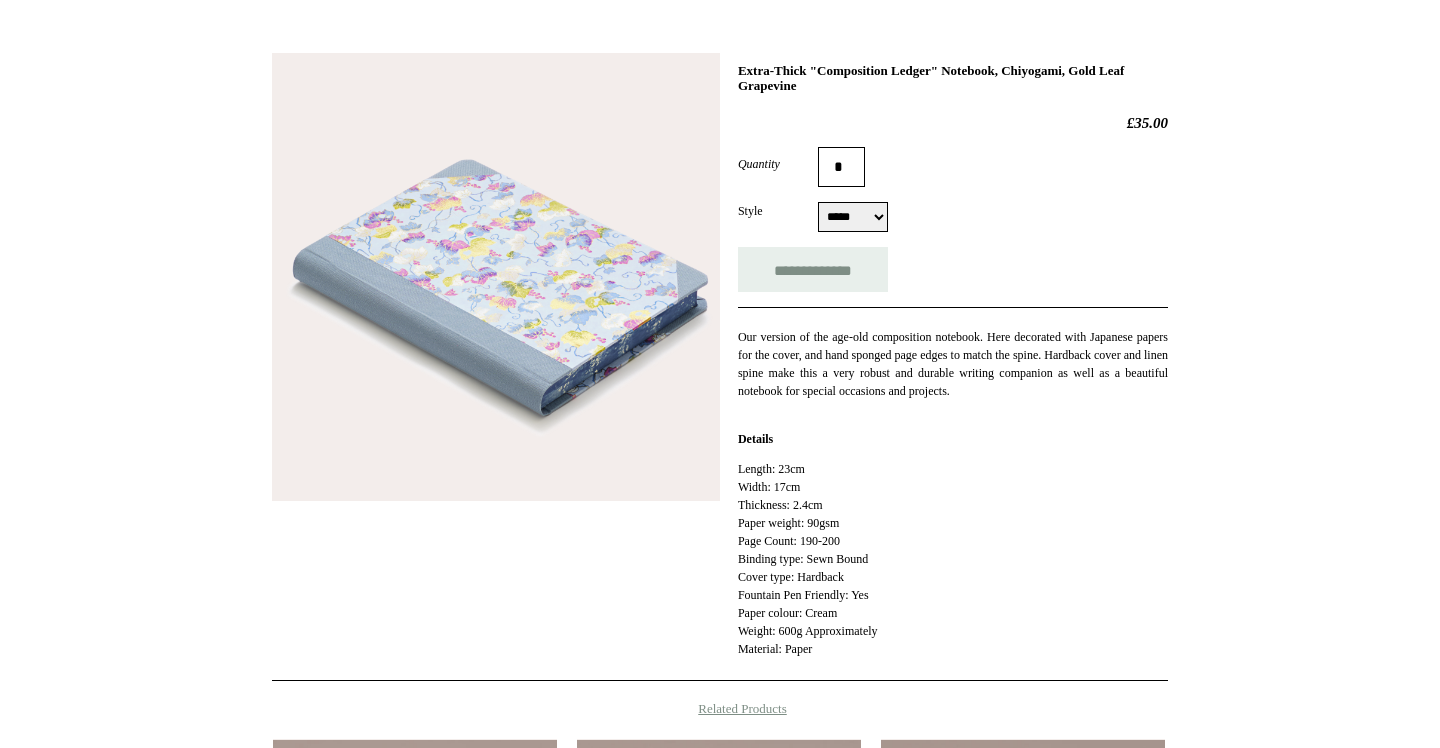 scroll, scrollTop: 257, scrollLeft: 0, axis: vertical 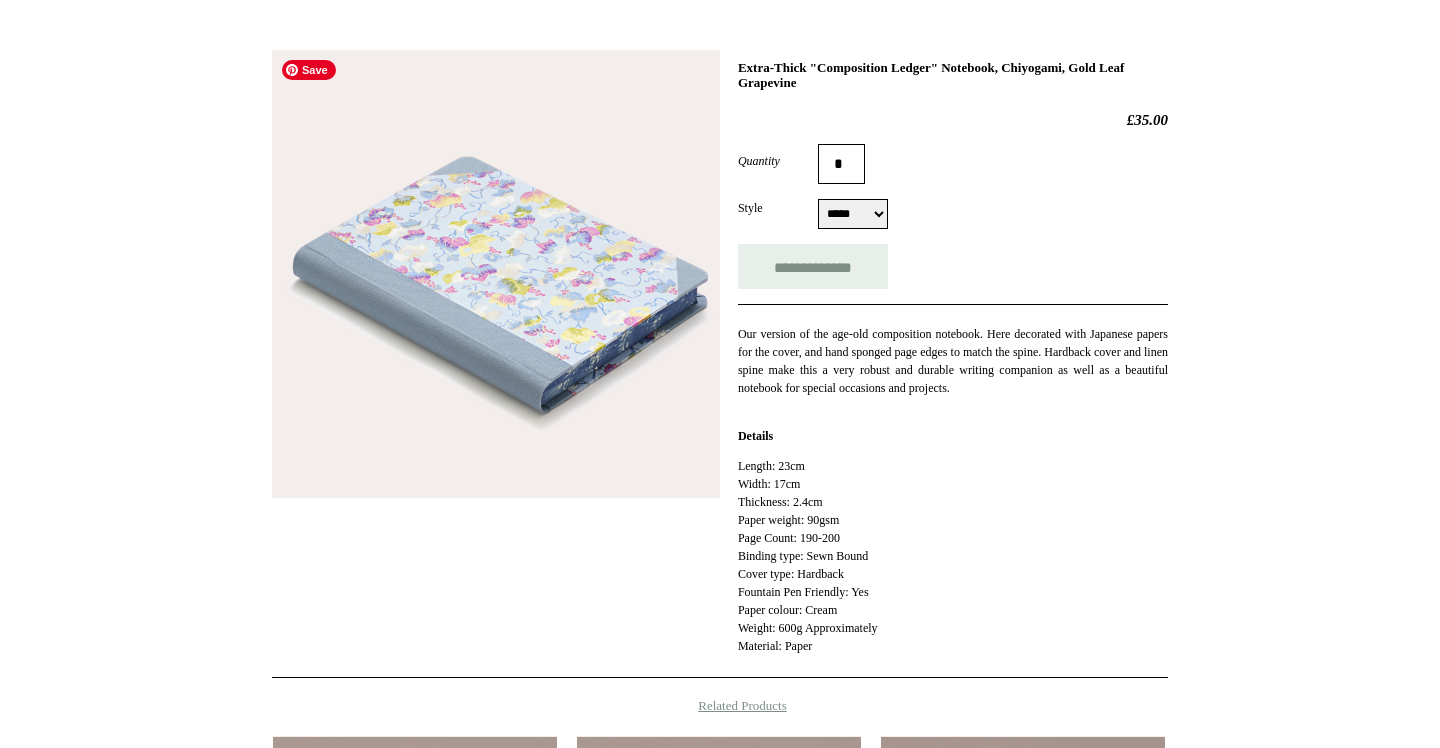 click at bounding box center [496, 274] 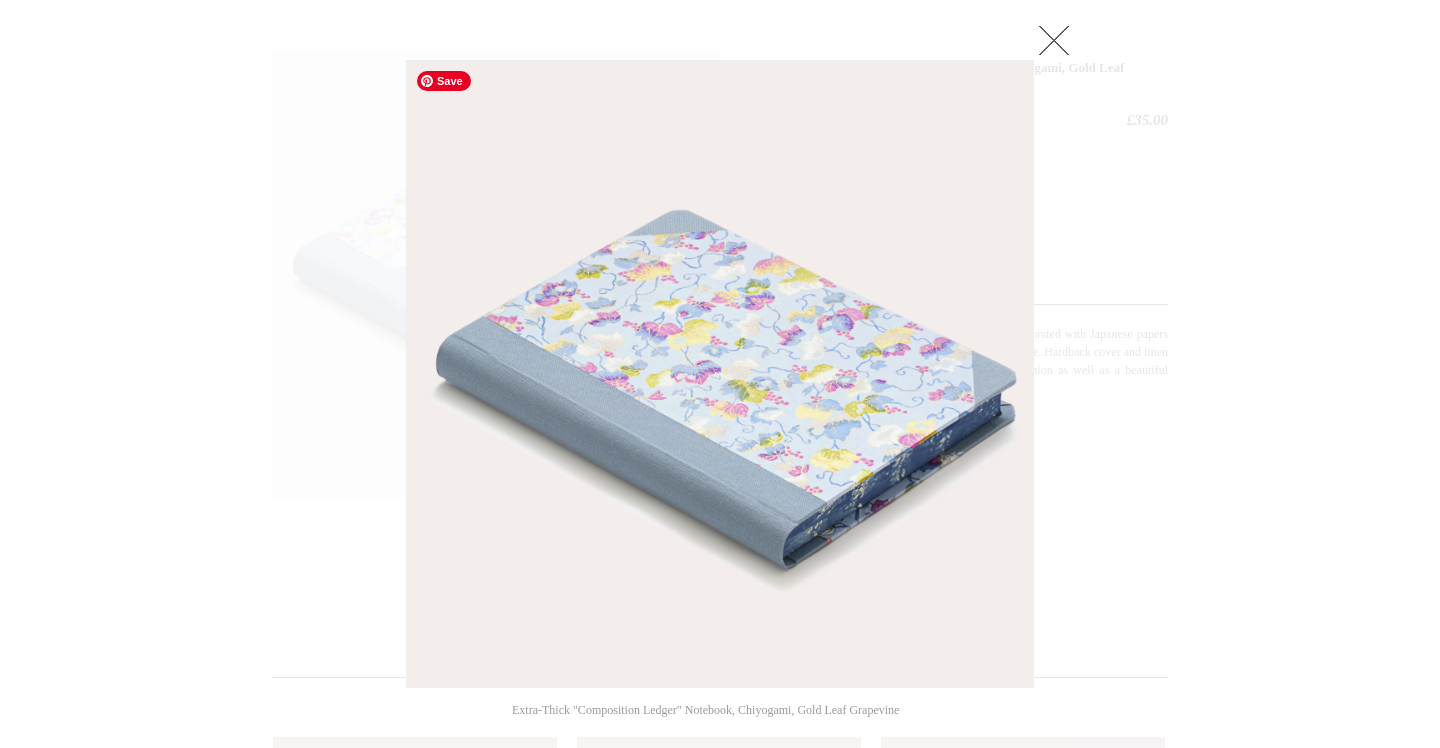 click at bounding box center [720, 374] 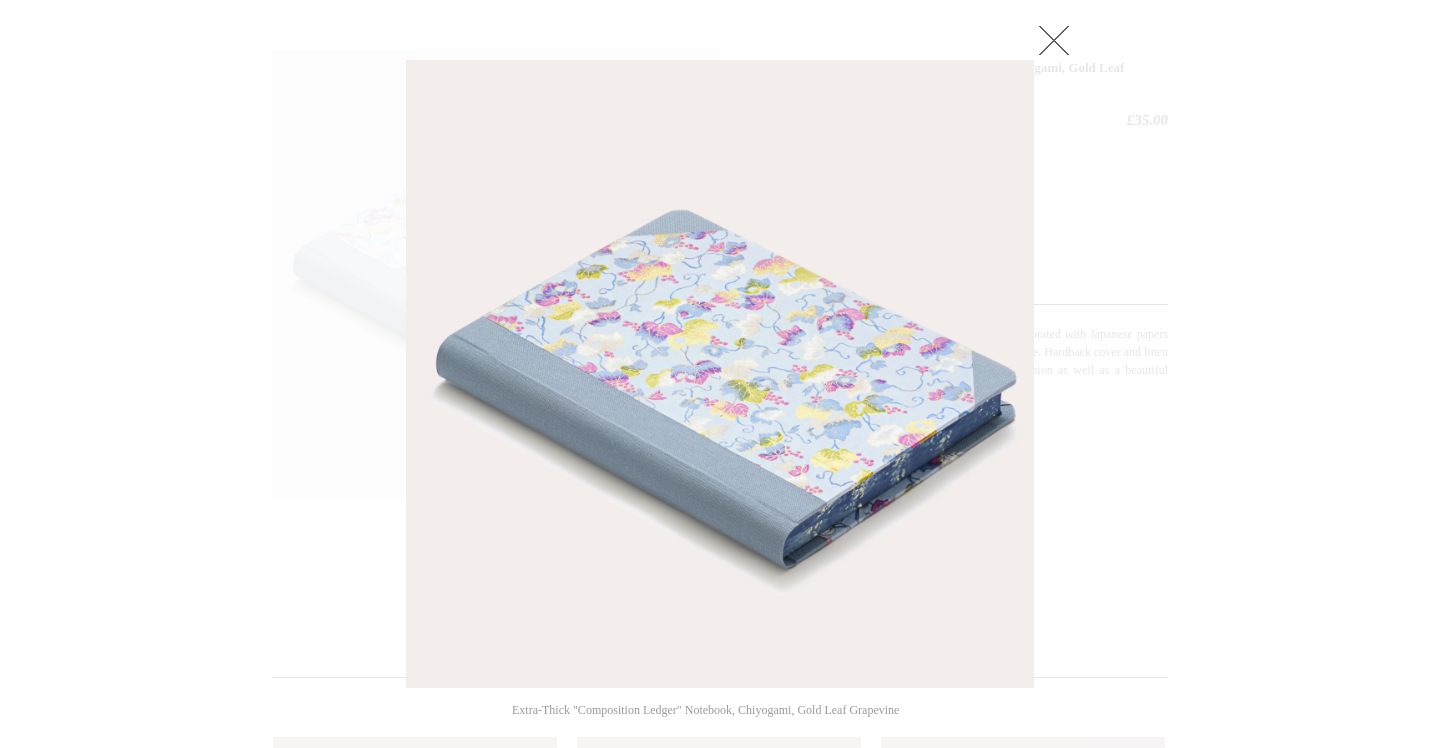 click at bounding box center [720, 529] 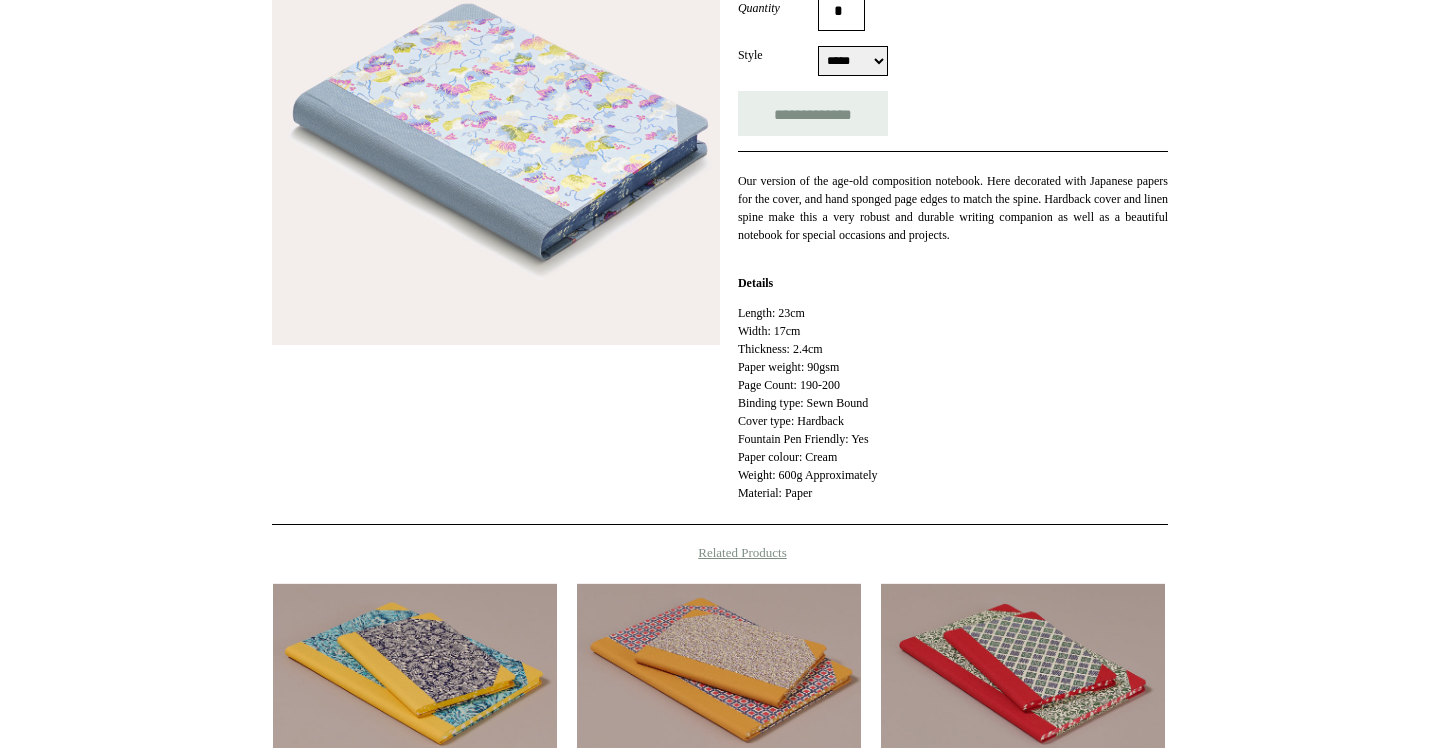 scroll, scrollTop: 0, scrollLeft: 0, axis: both 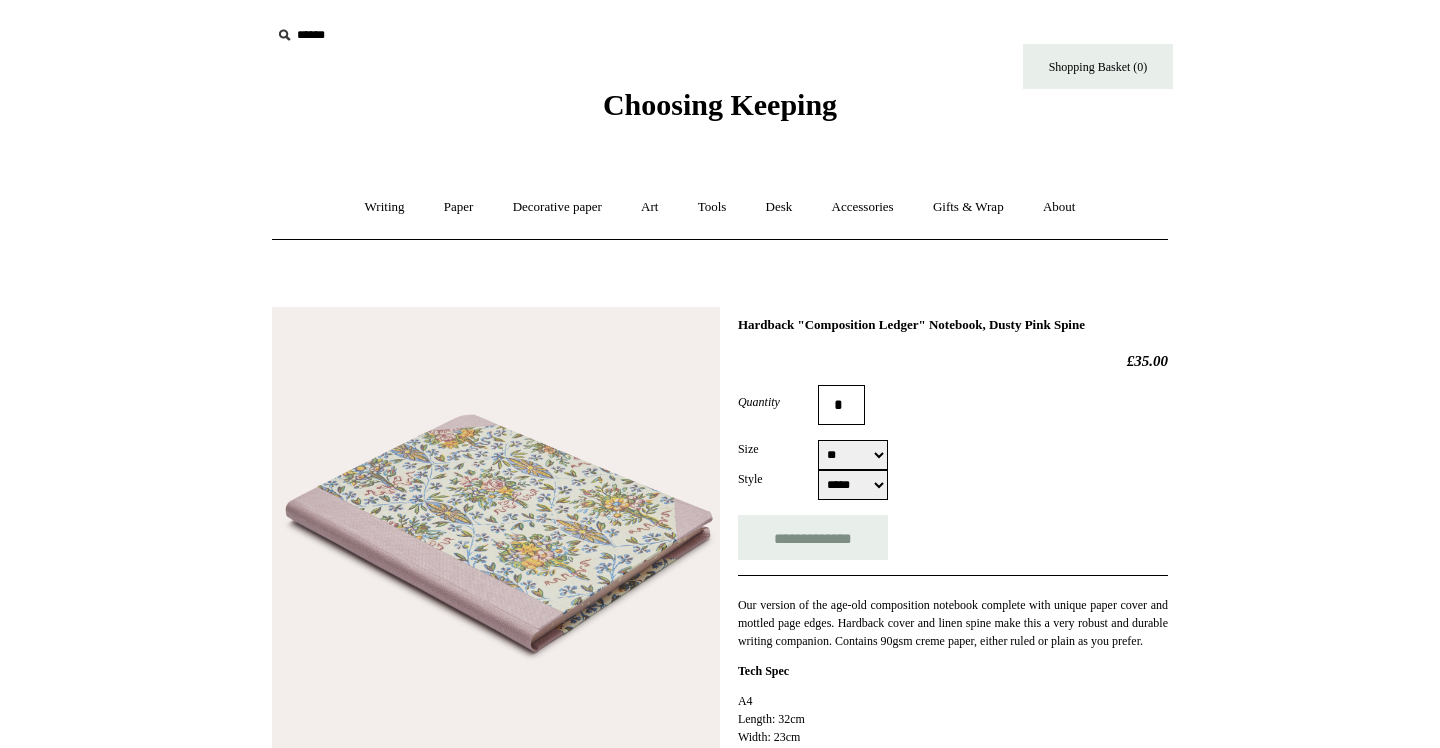 select on "**" 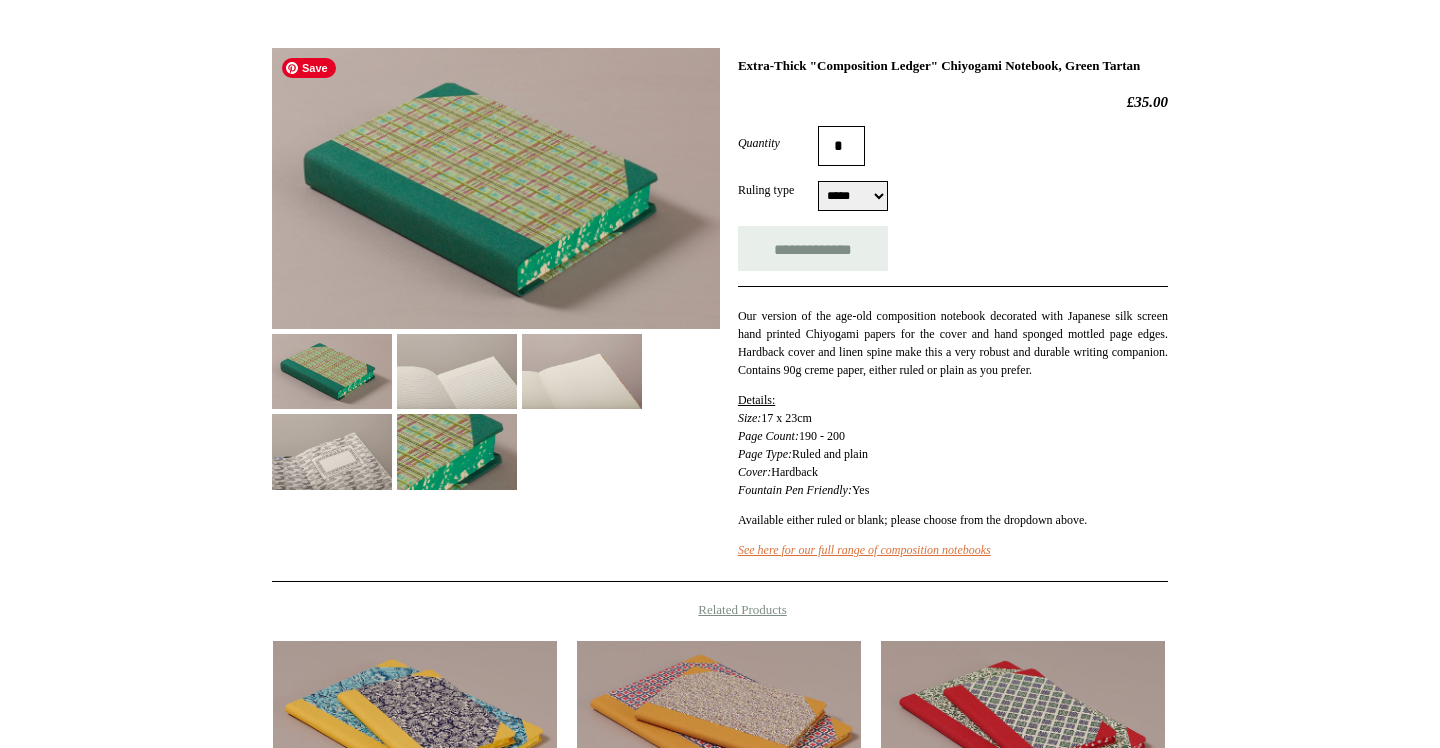 scroll, scrollTop: 263, scrollLeft: 0, axis: vertical 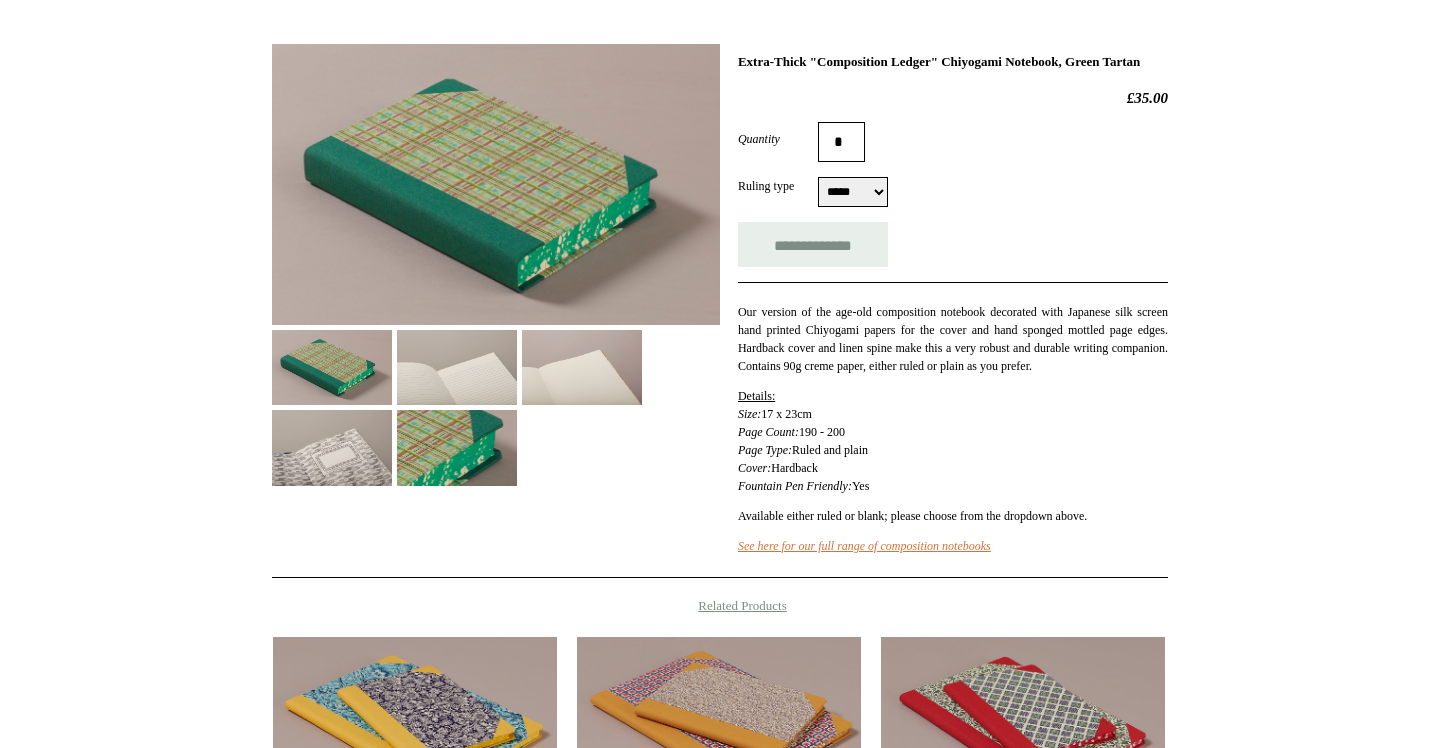 click at bounding box center [457, 447] 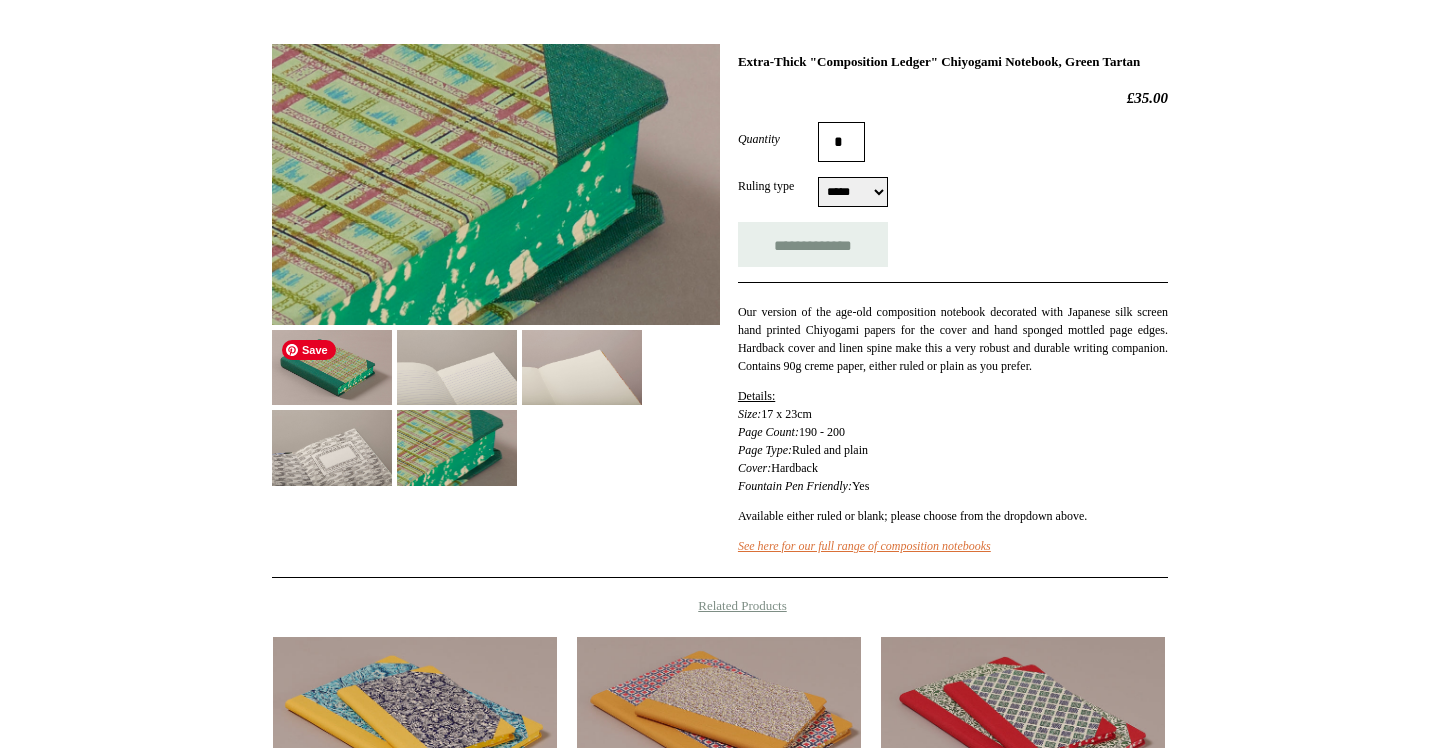 click at bounding box center (332, 367) 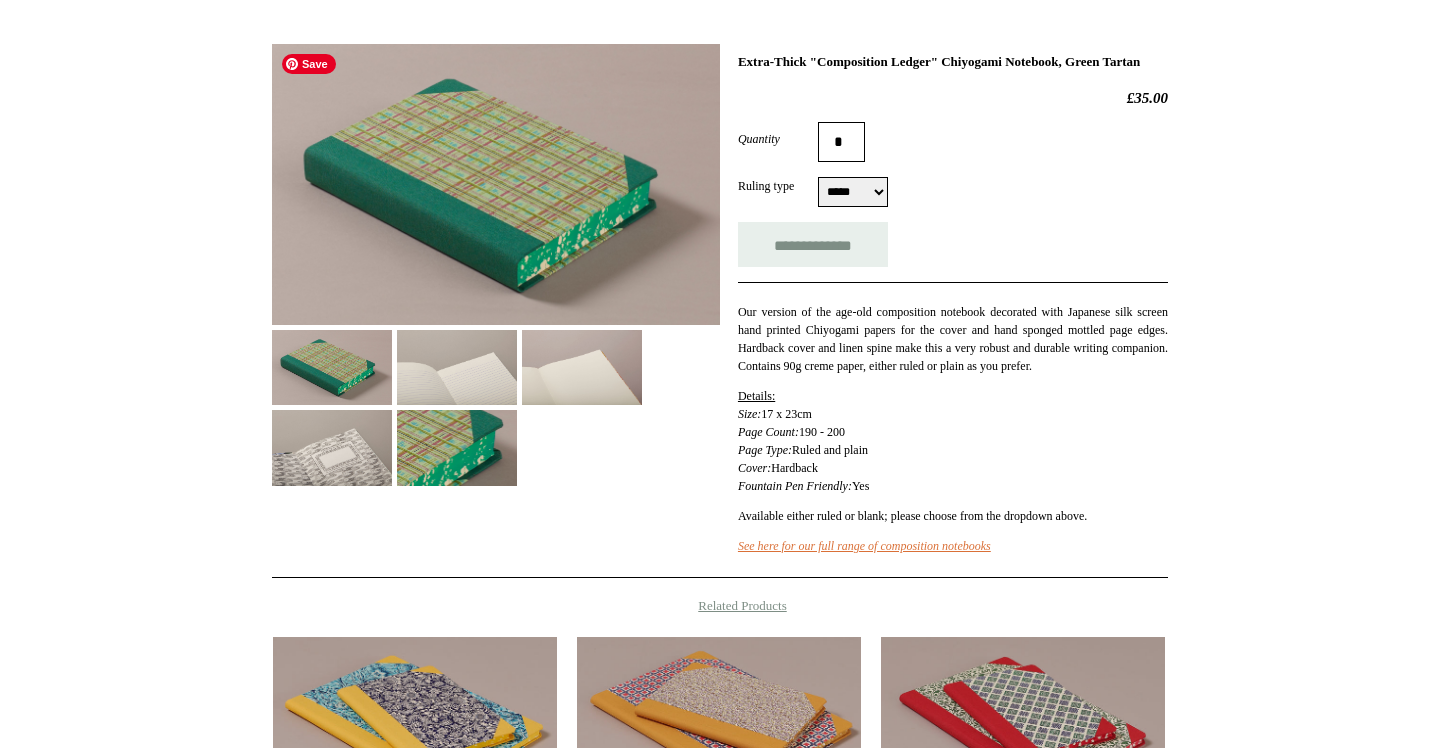 scroll, scrollTop: 113, scrollLeft: 0, axis: vertical 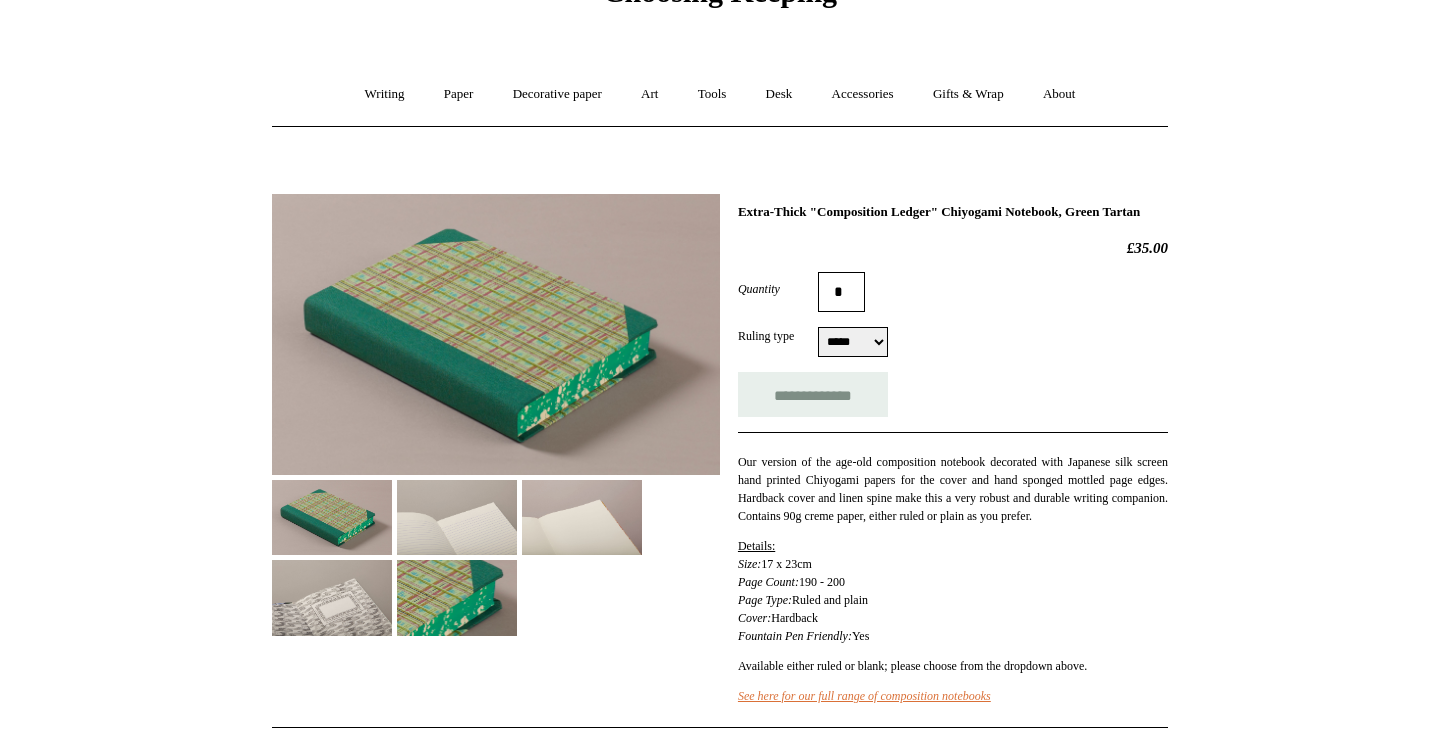 click at bounding box center [332, 597] 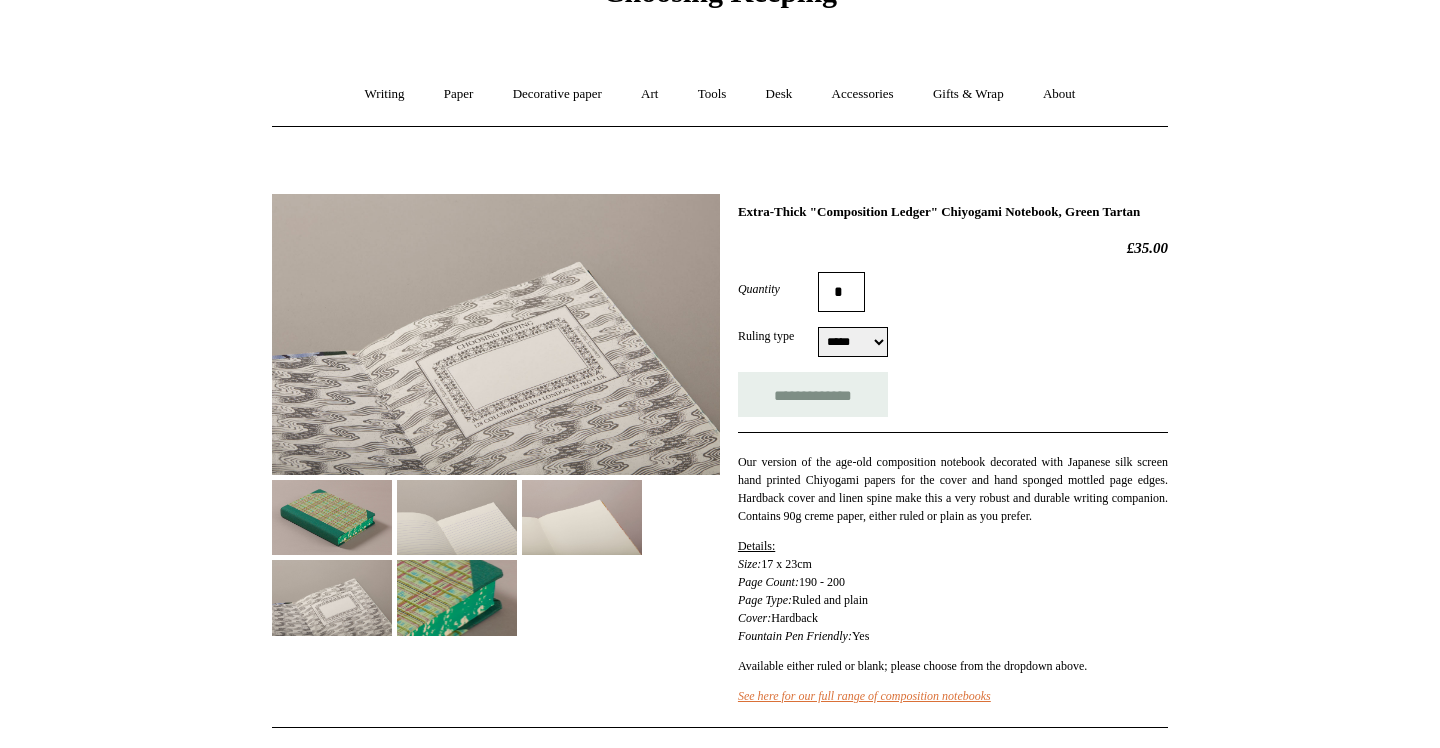 click at bounding box center [457, 597] 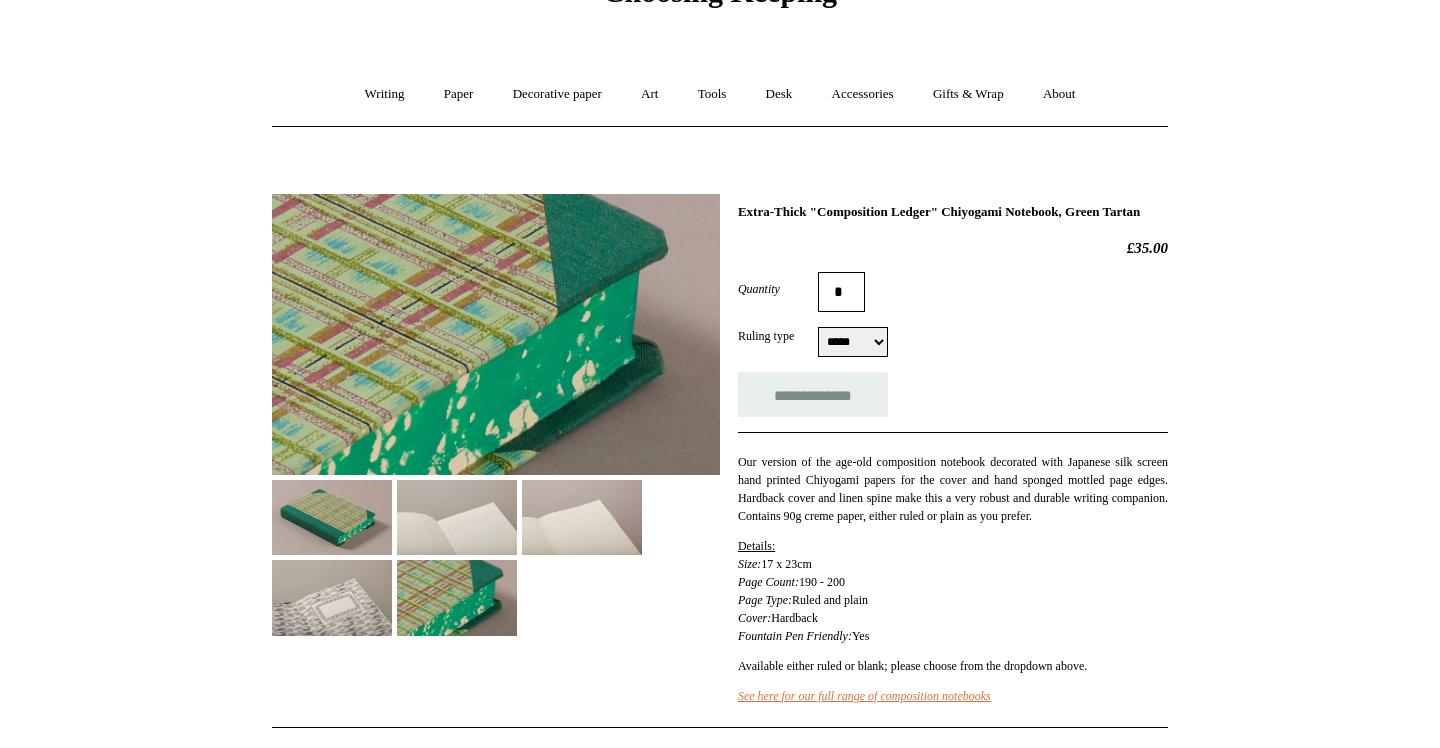 click at bounding box center (457, 517) 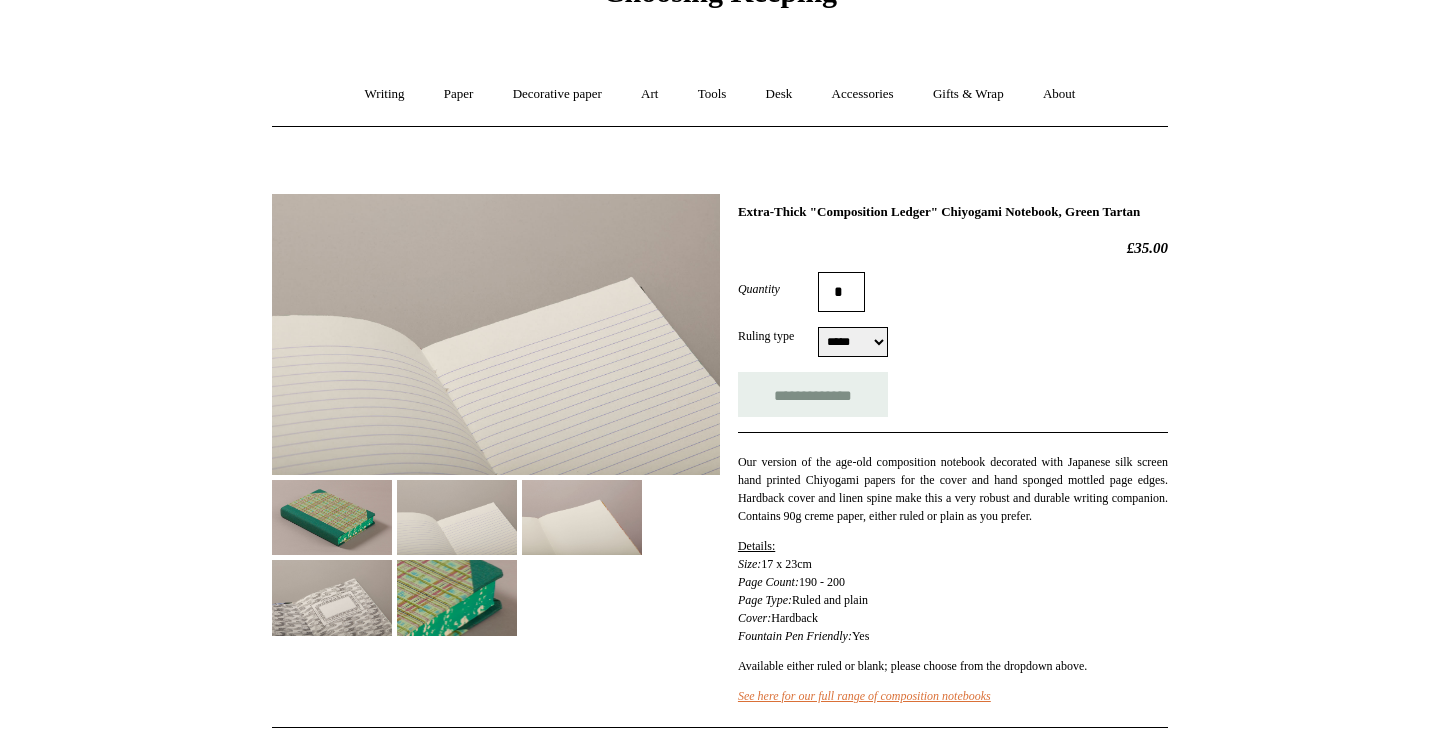 click at bounding box center (582, 517) 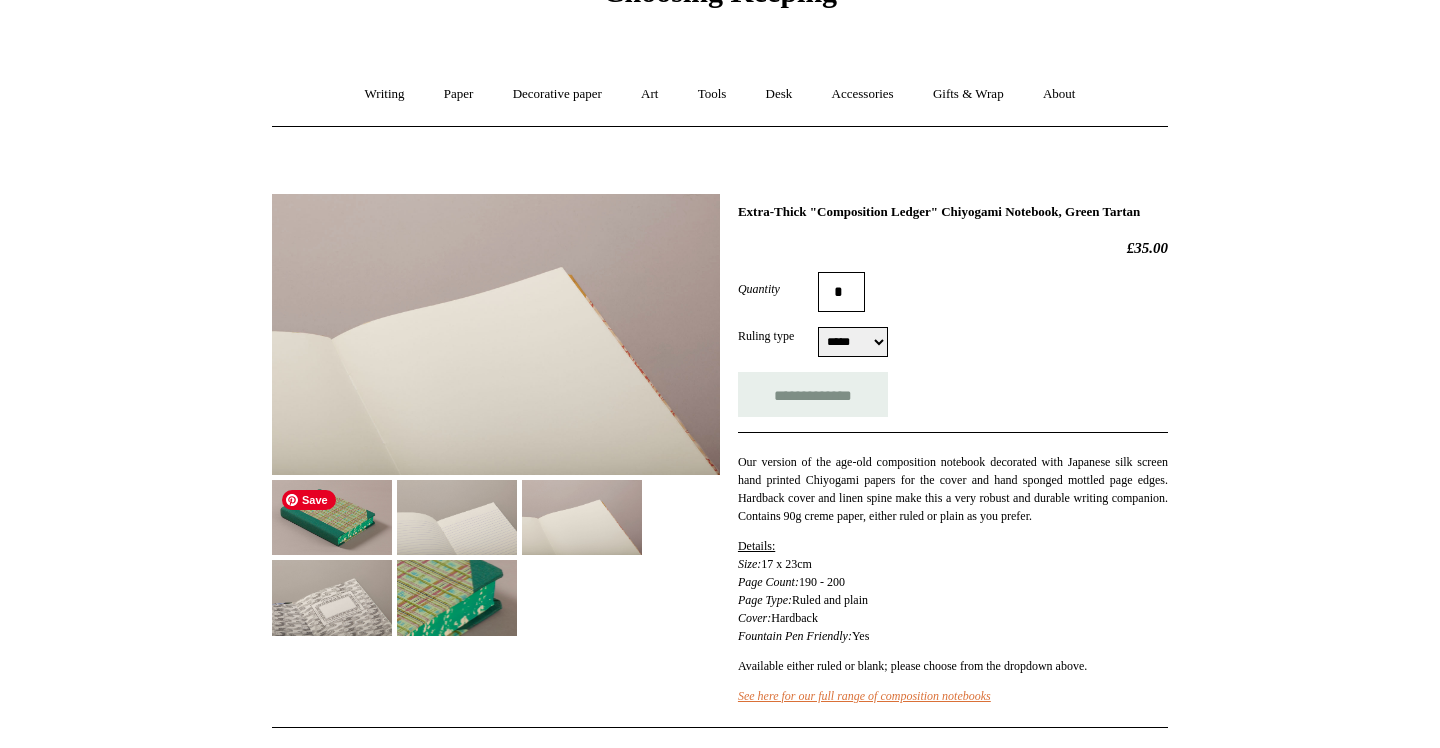 click at bounding box center (332, 517) 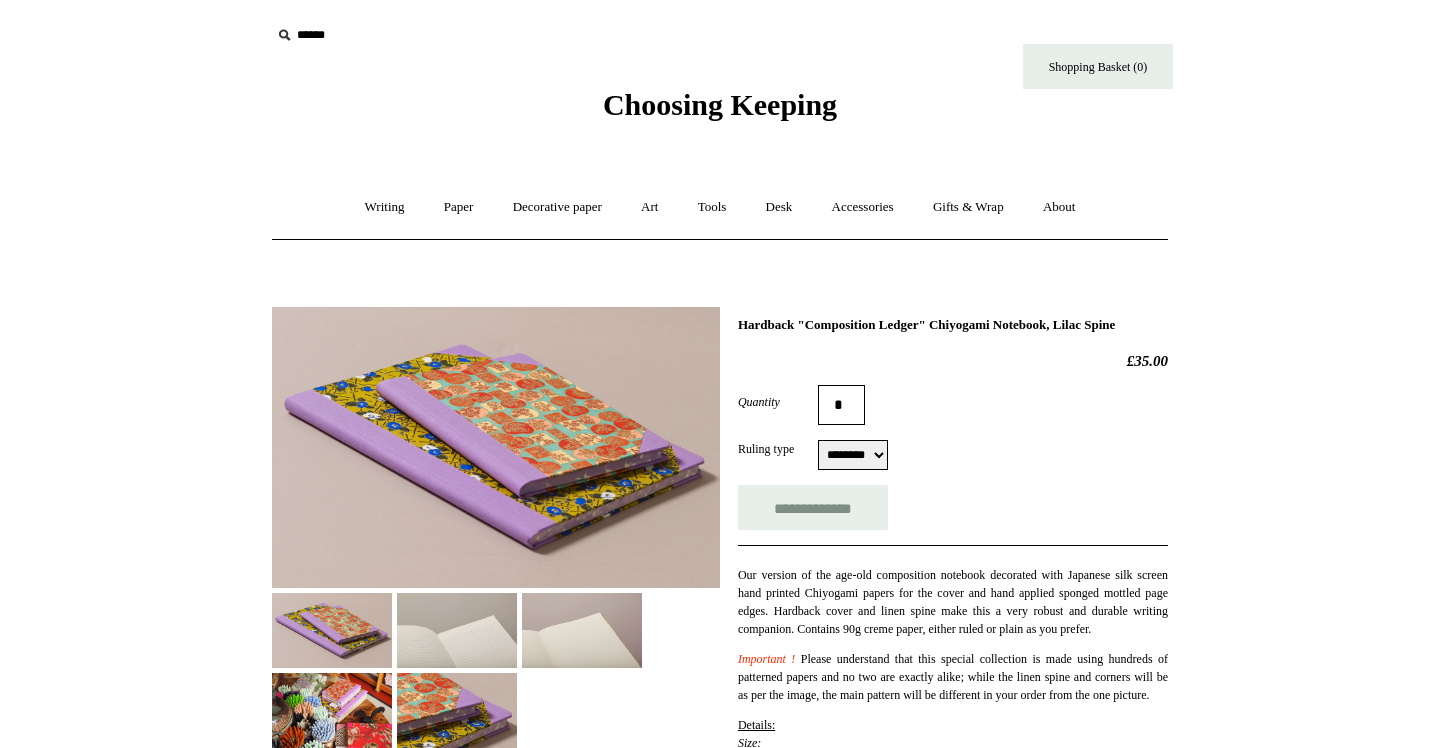 select on "********" 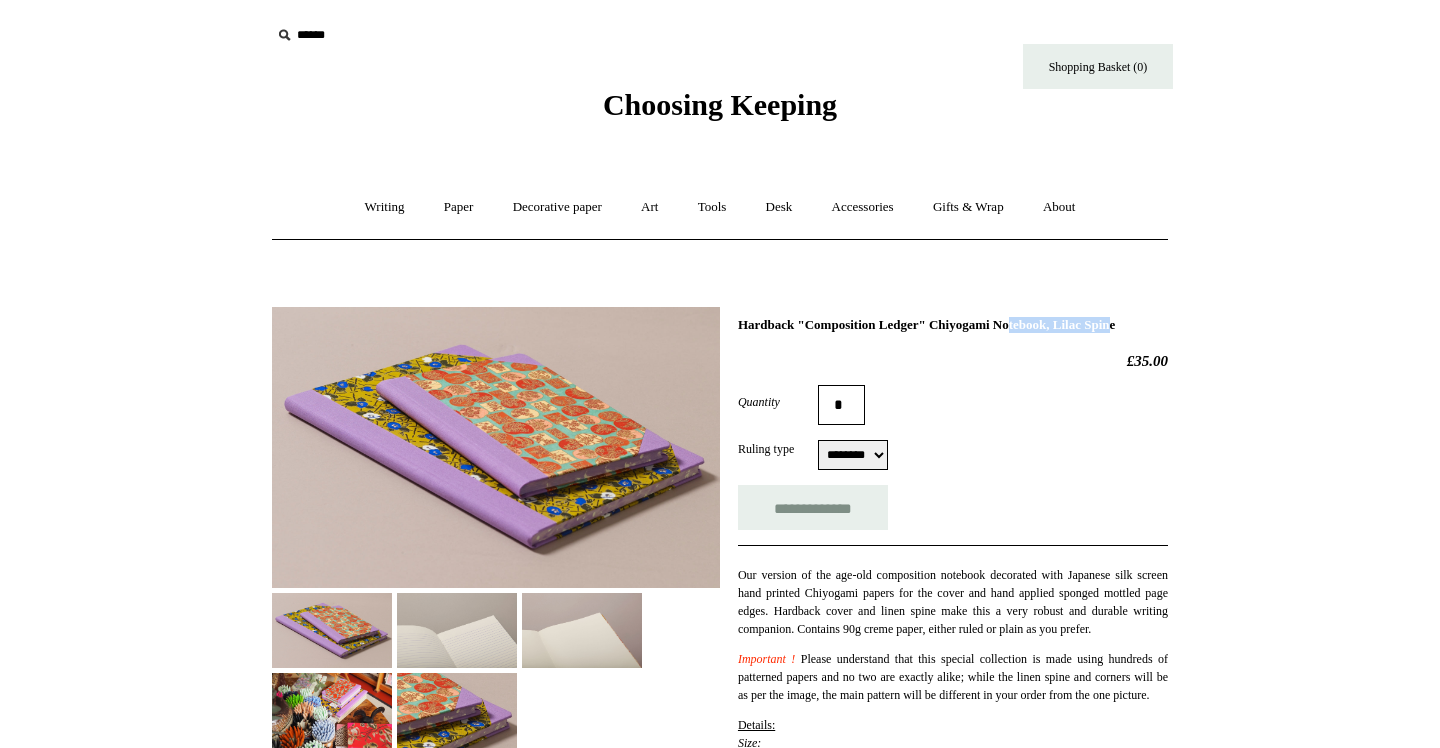drag, startPoint x: 1101, startPoint y: 323, endPoint x: 961, endPoint y: 325, distance: 140.01428 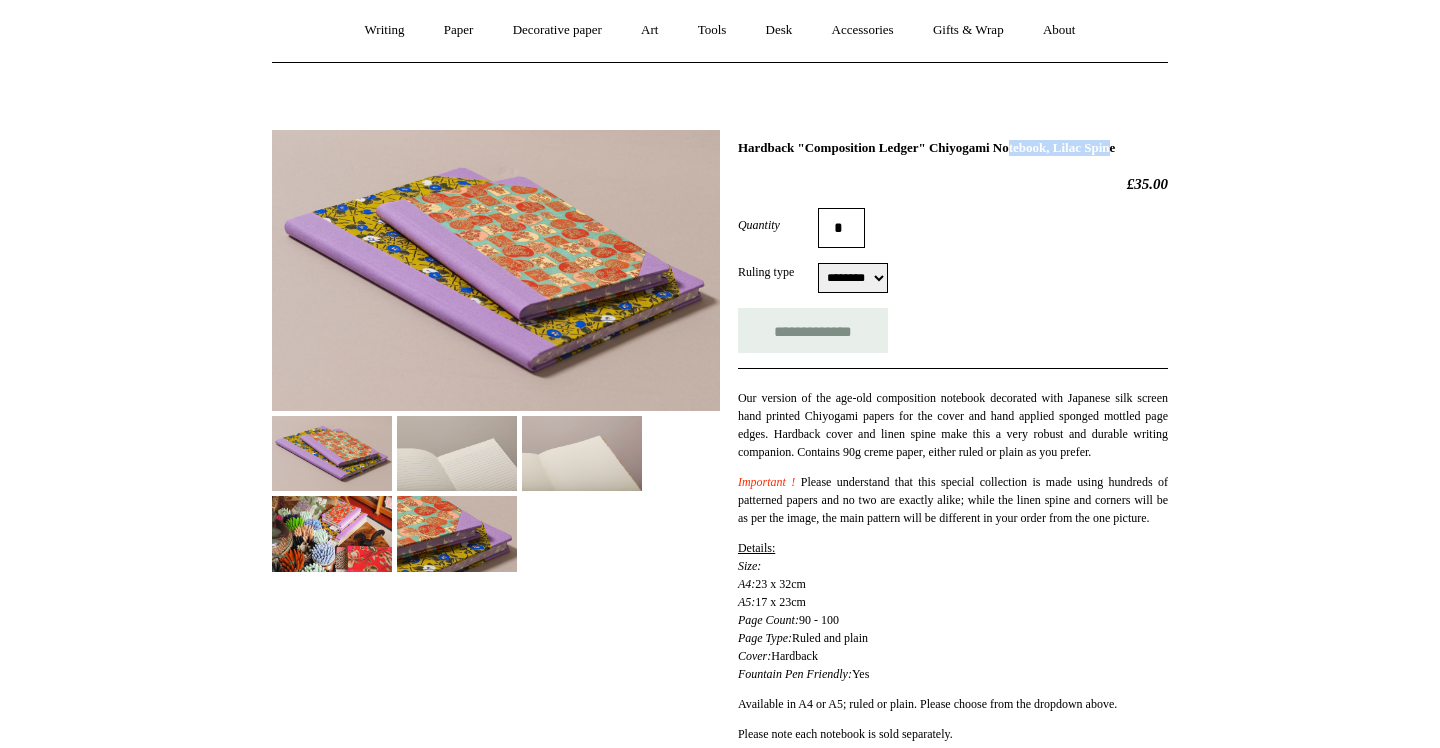 scroll, scrollTop: 179, scrollLeft: 0, axis: vertical 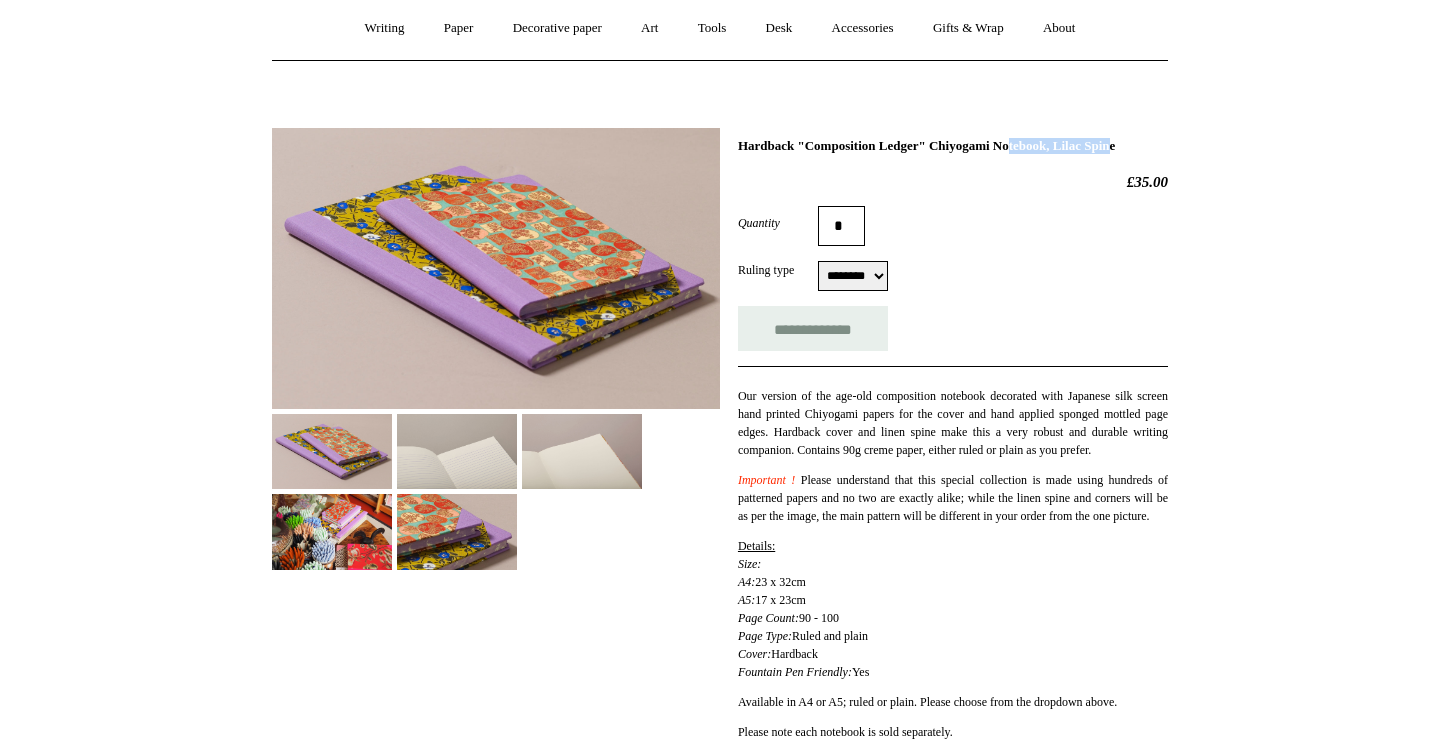 click at bounding box center (457, 451) 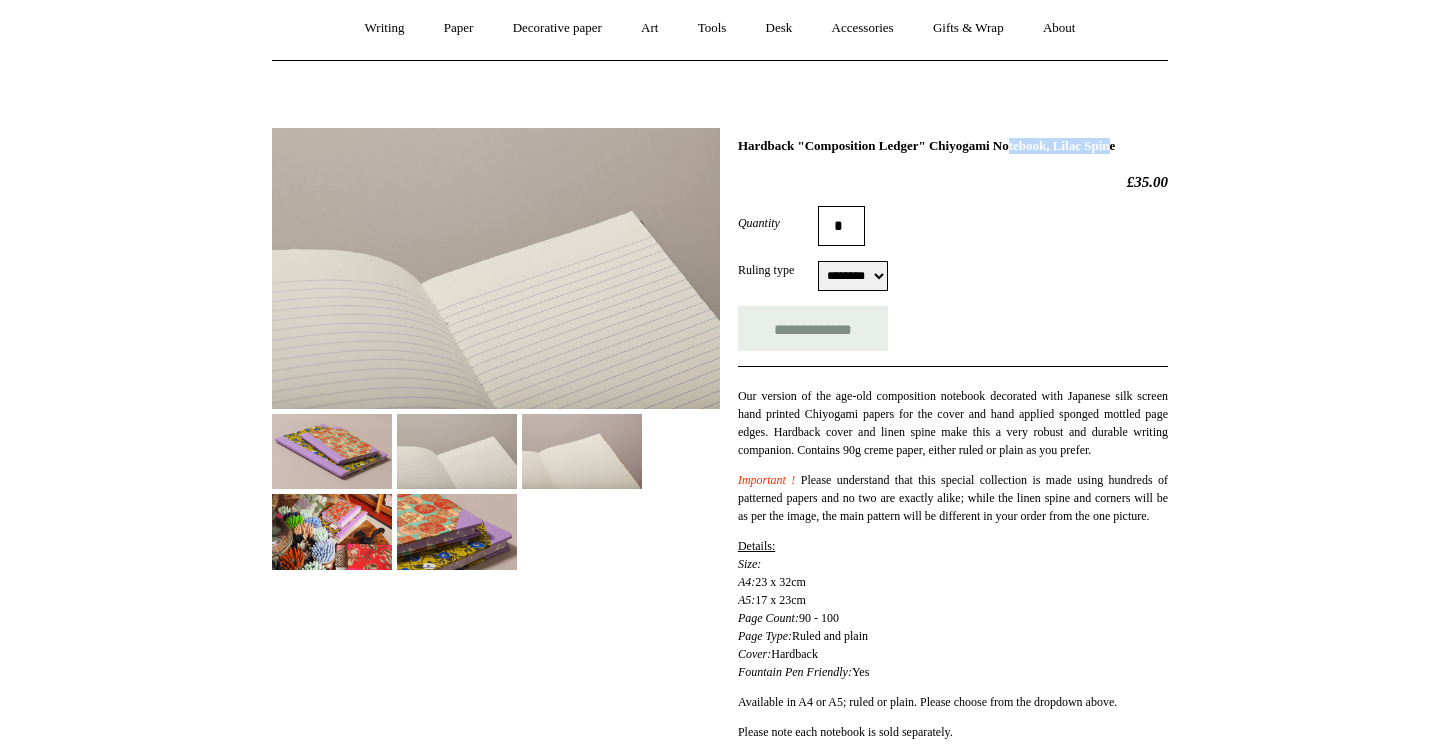 click at bounding box center [457, 532] 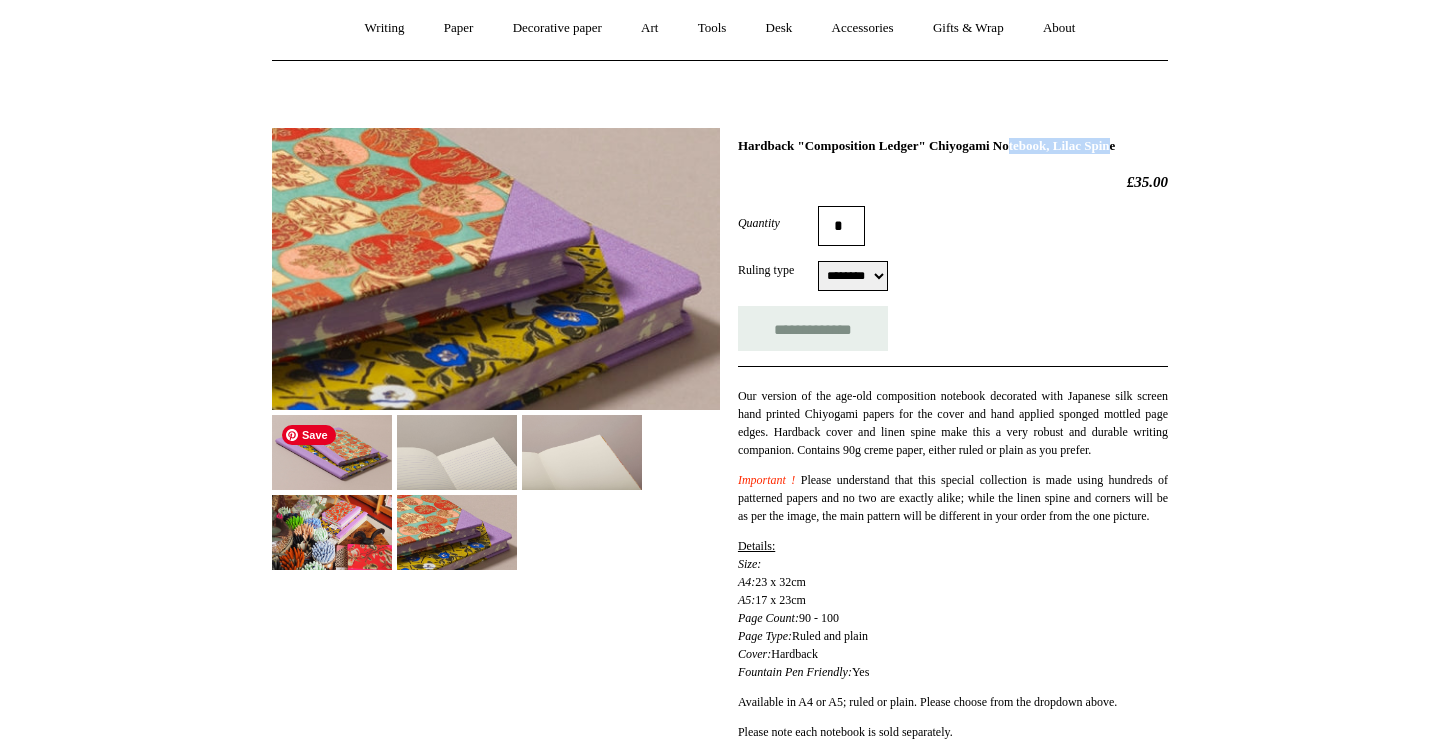 click at bounding box center (332, 452) 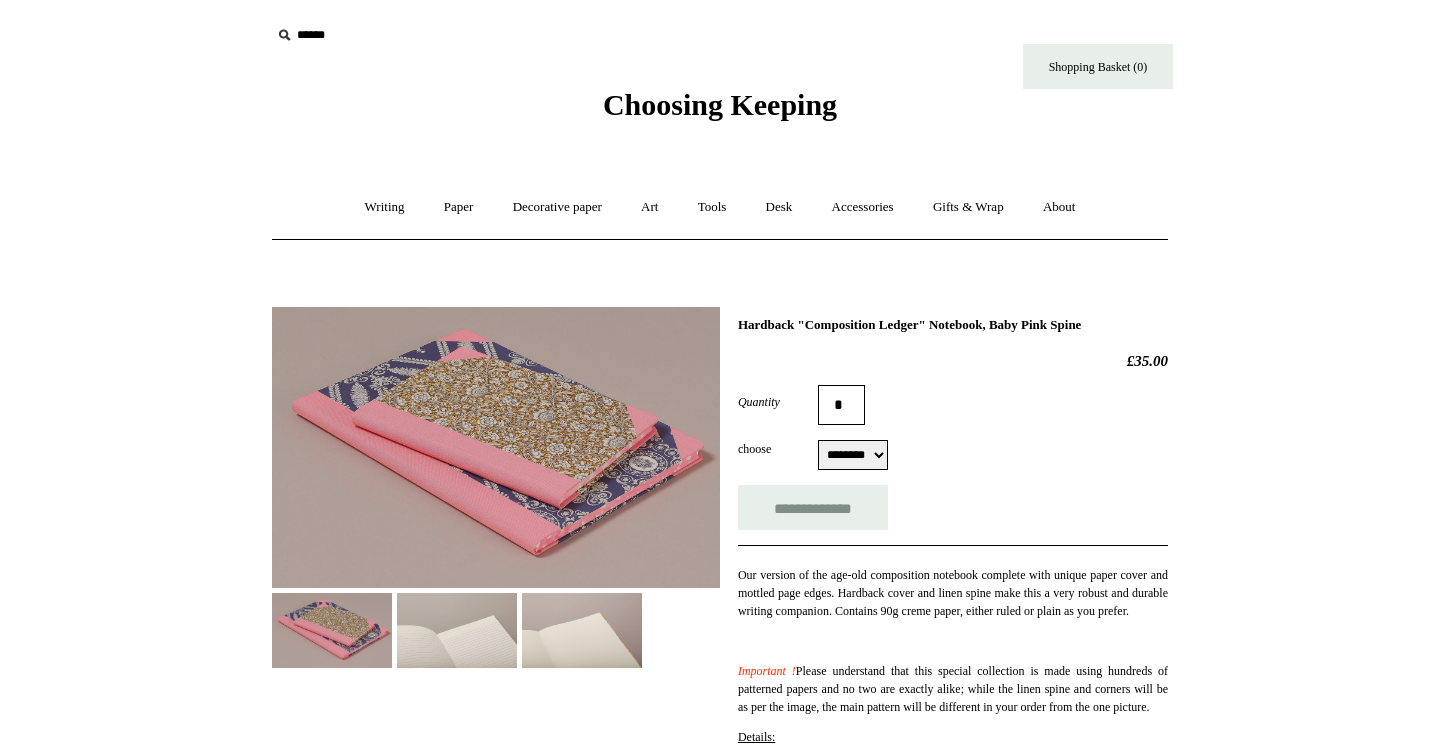 scroll, scrollTop: 0, scrollLeft: 0, axis: both 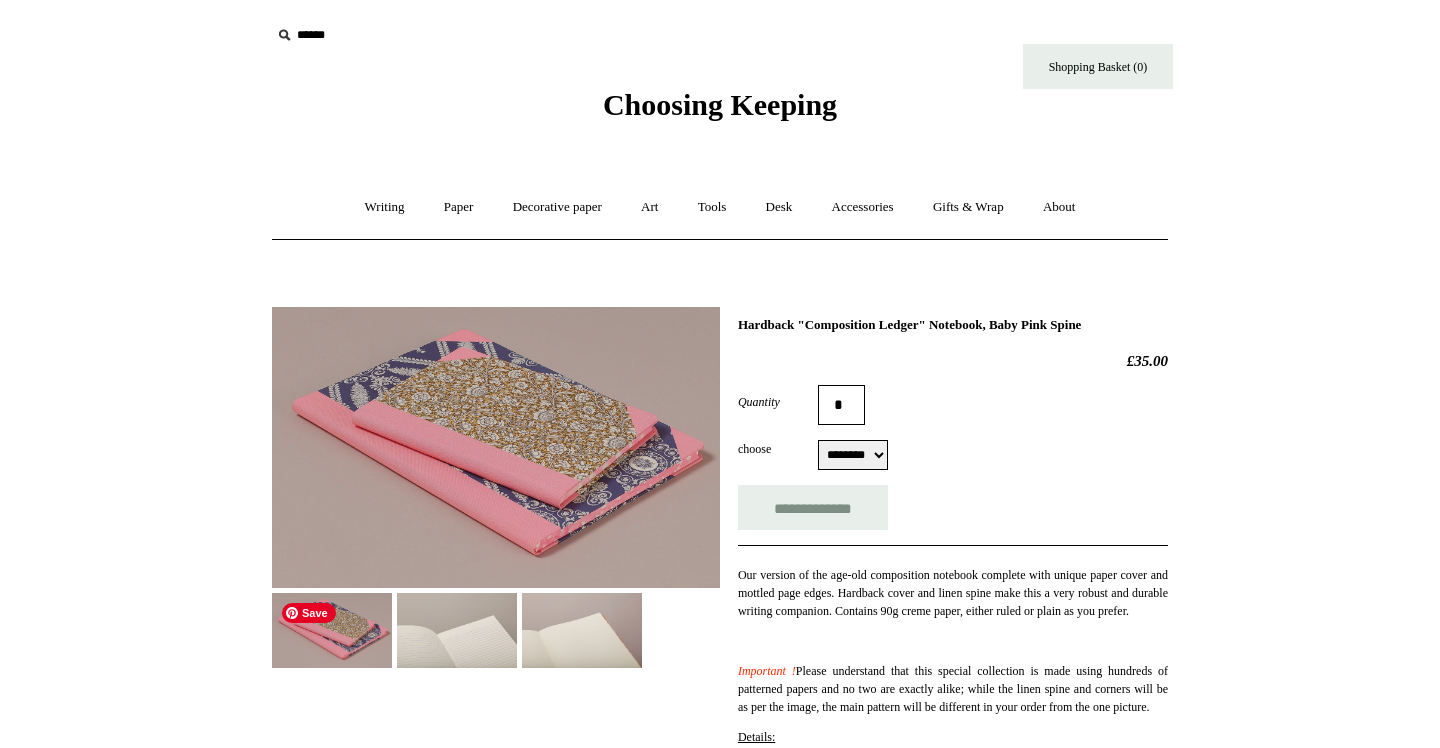 click at bounding box center (332, 630) 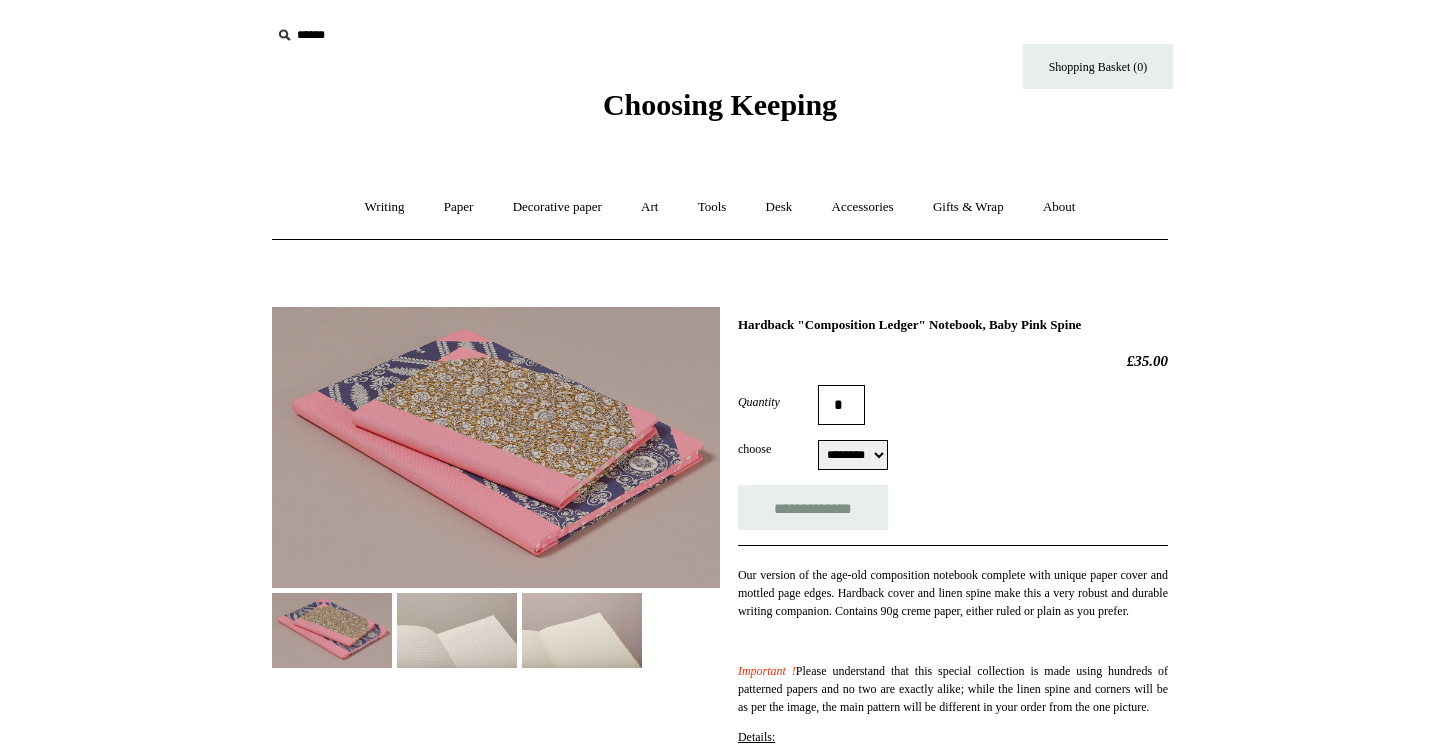 click on "**********" at bounding box center (720, 639) 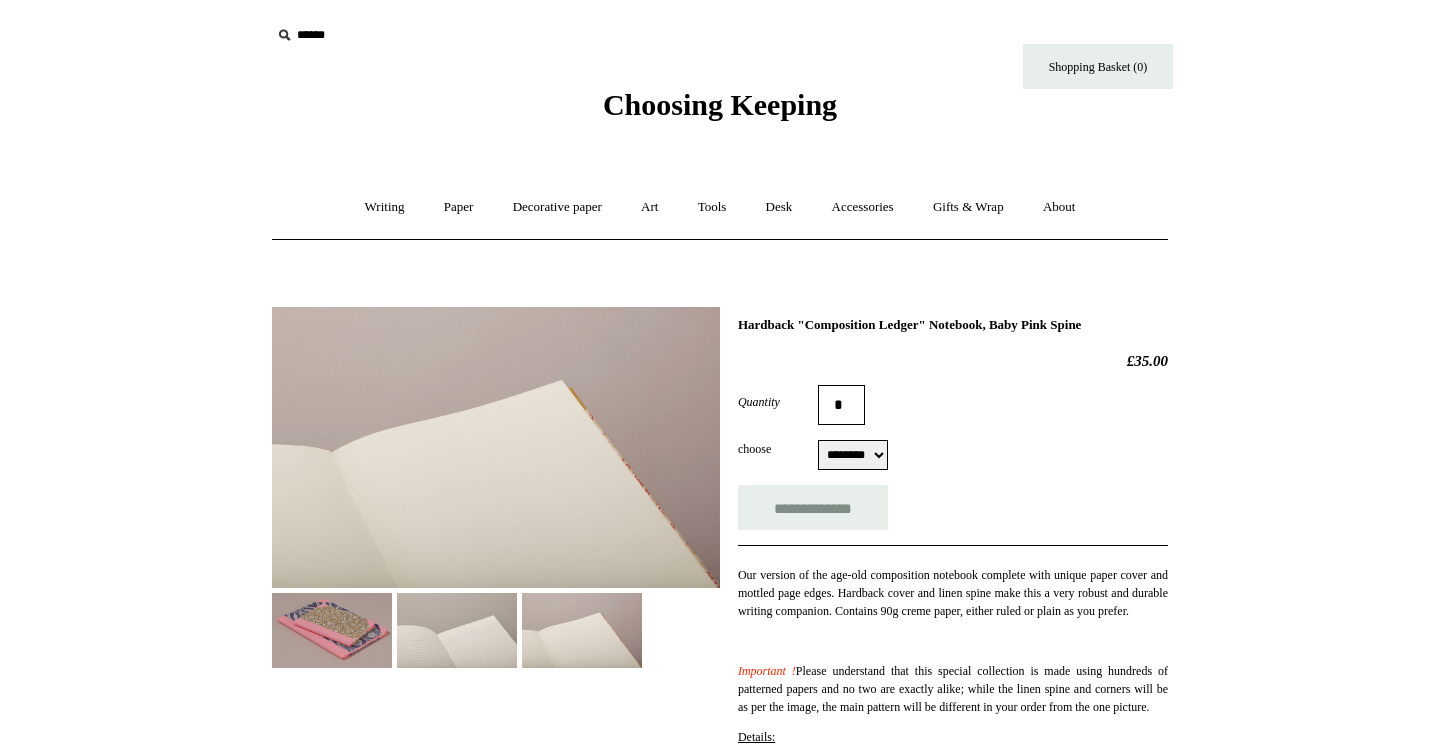 click at bounding box center [457, 630] 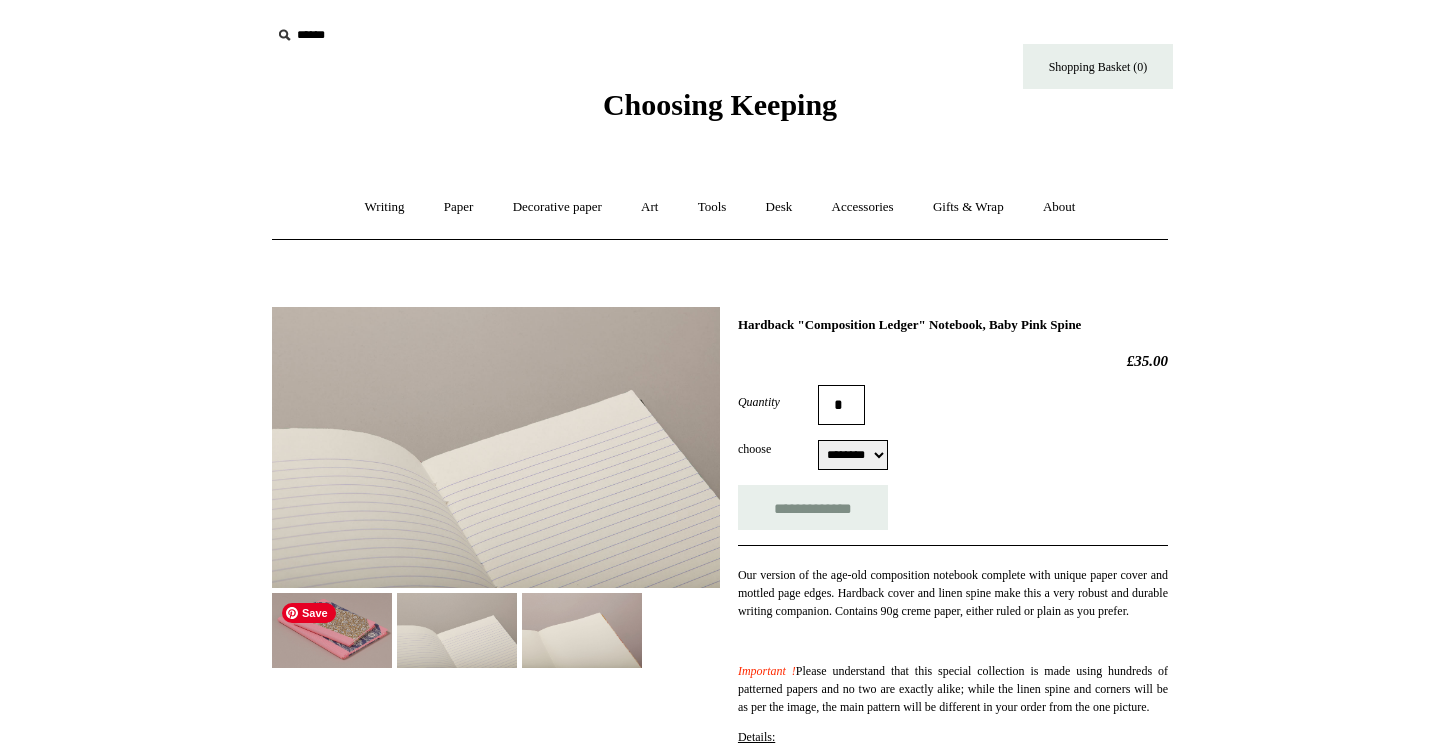 click at bounding box center (332, 630) 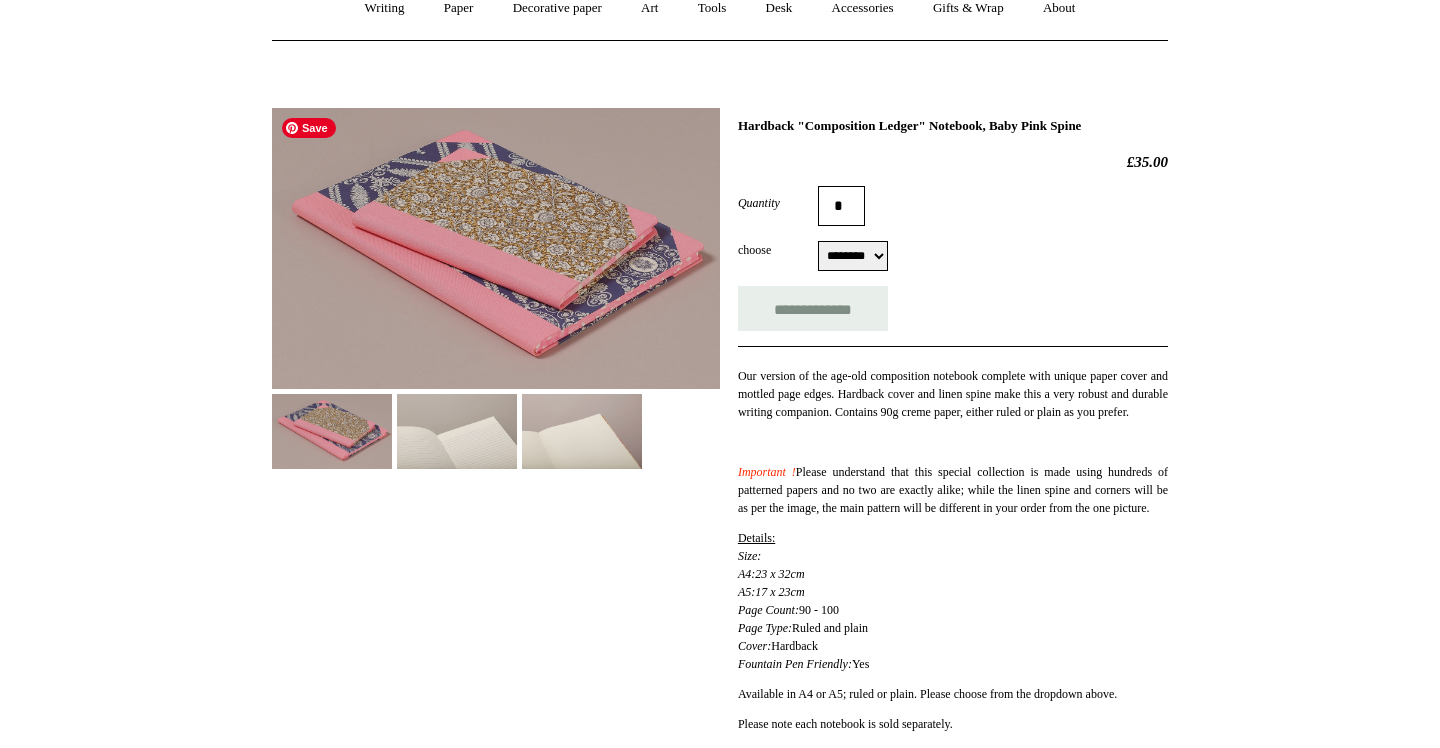 scroll, scrollTop: 200, scrollLeft: 0, axis: vertical 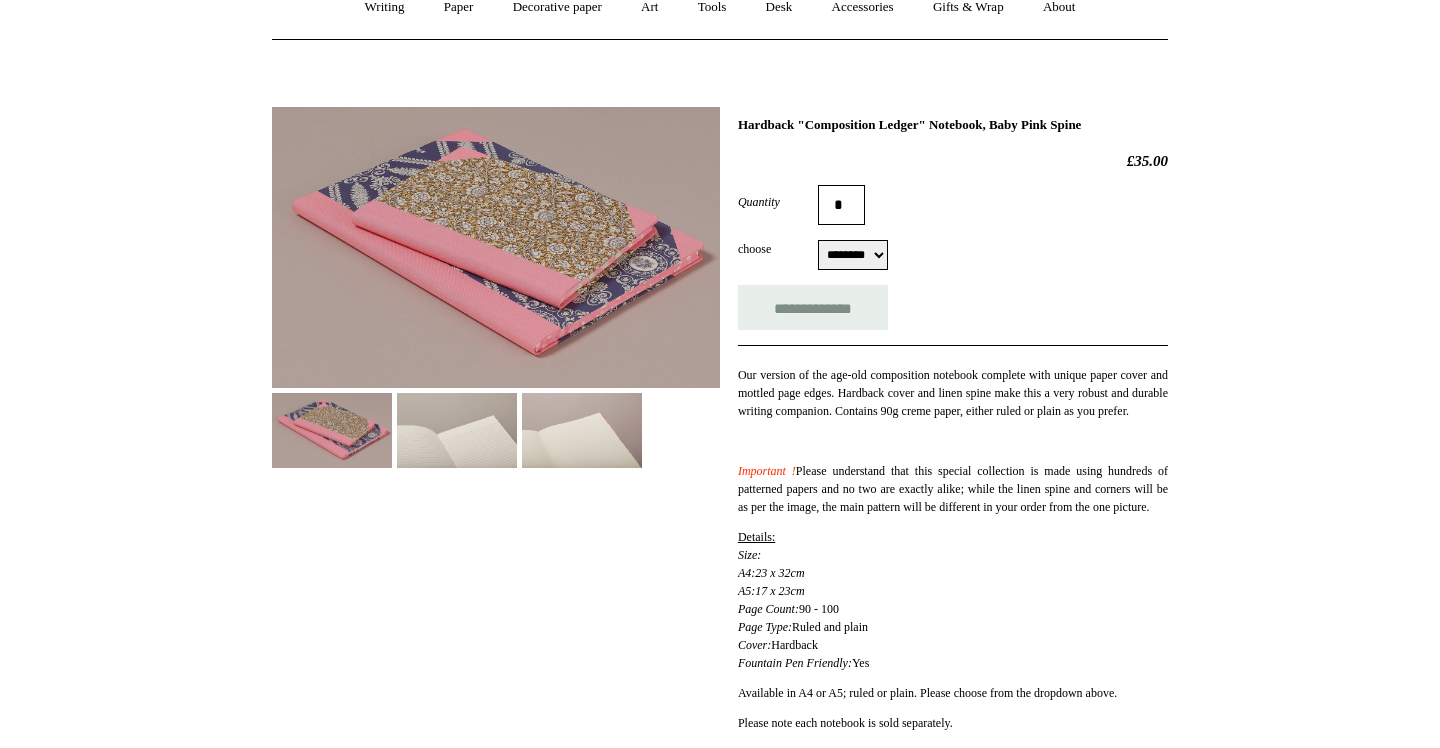 click on "******** ******** ******** ********" at bounding box center [853, 255] 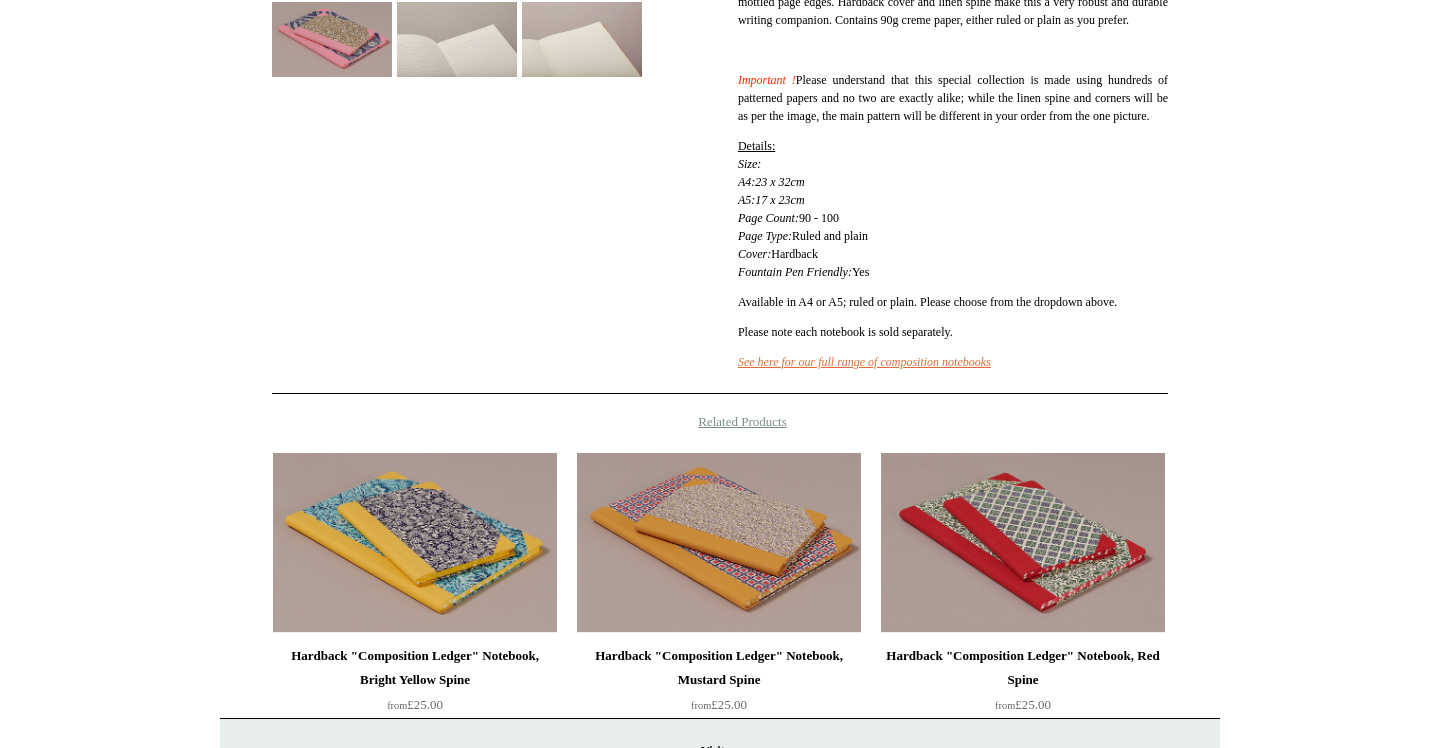 scroll, scrollTop: 911, scrollLeft: 0, axis: vertical 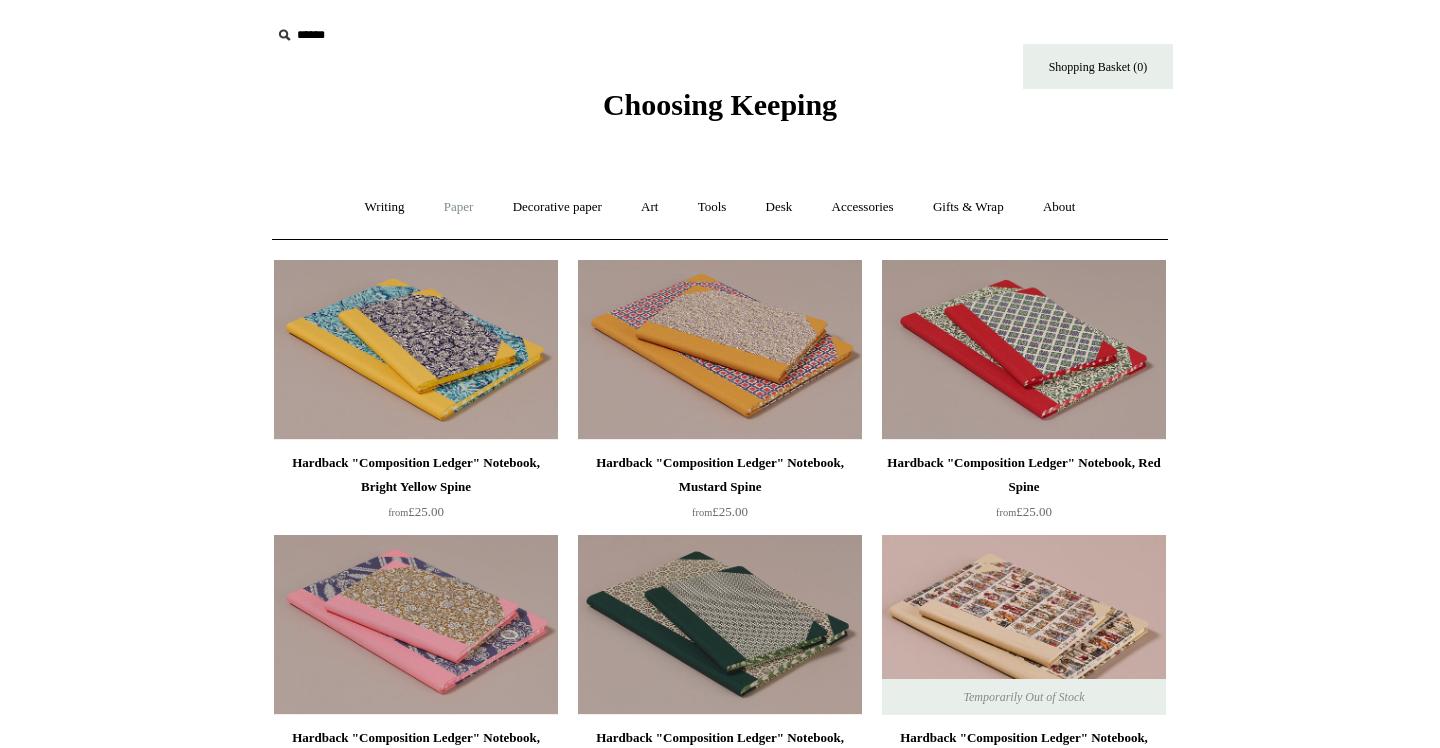 click on "Paper +" at bounding box center (459, 207) 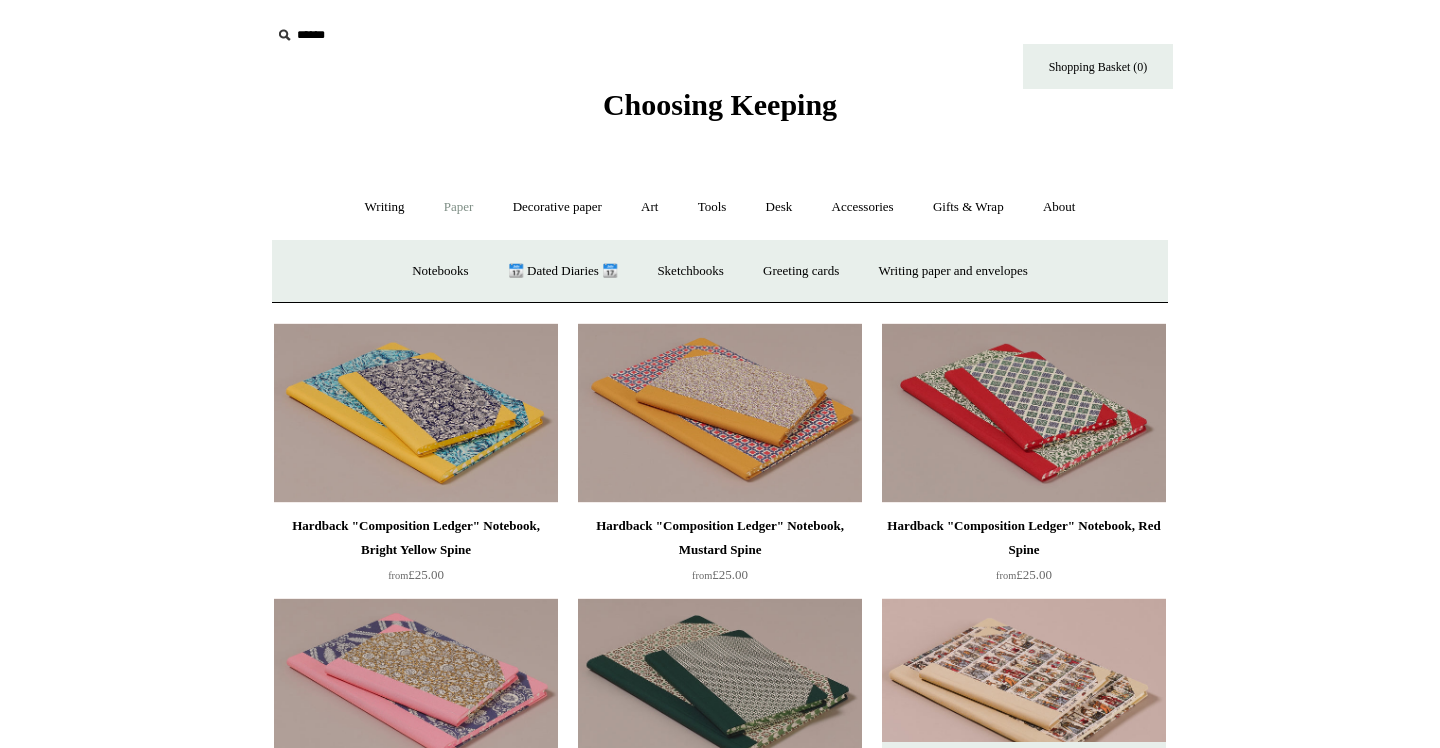 click on "Menu
Choosing Keeping
*
Shipping Information
Shopping Basket (0)
*
⤺
+ +" at bounding box center (720, 2798) 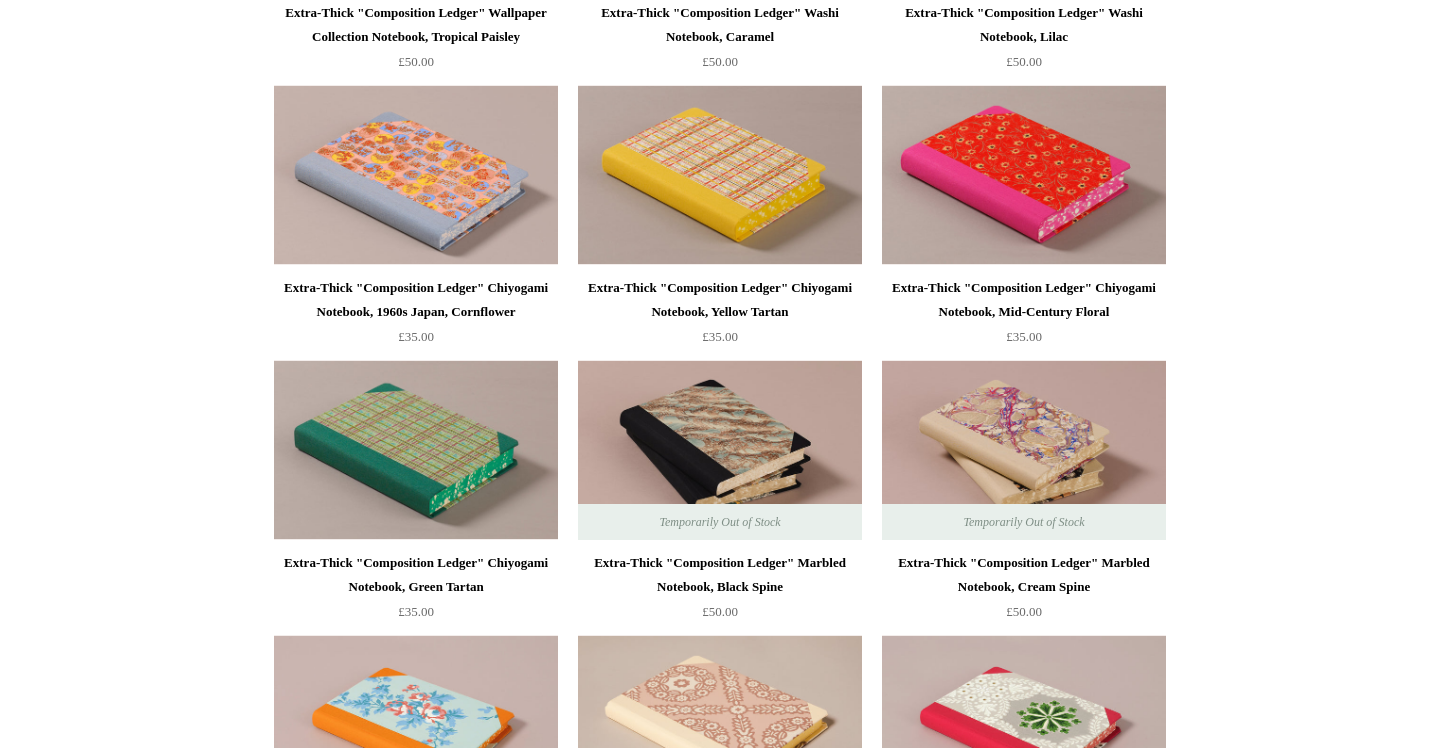 scroll, scrollTop: 2178, scrollLeft: 0, axis: vertical 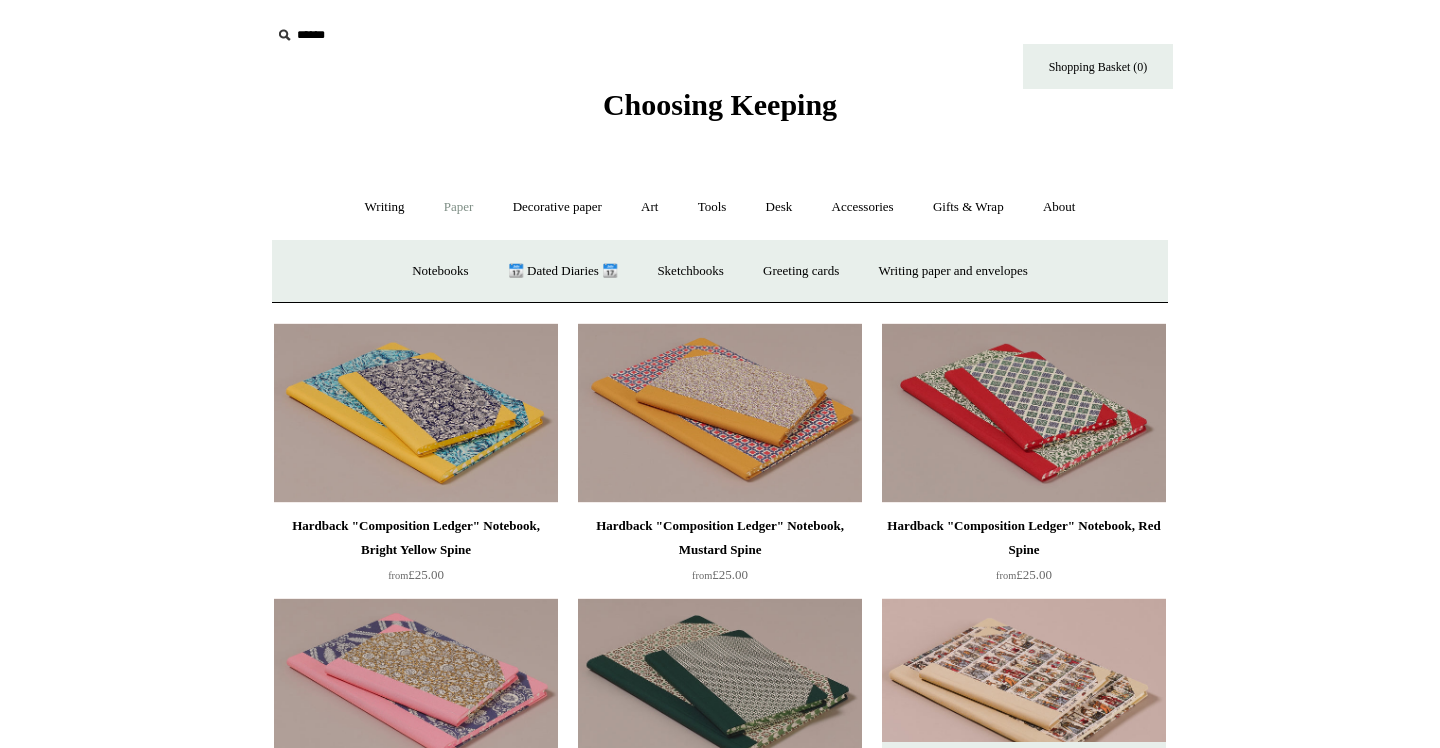 click on "Choosing Keeping" at bounding box center [720, 104] 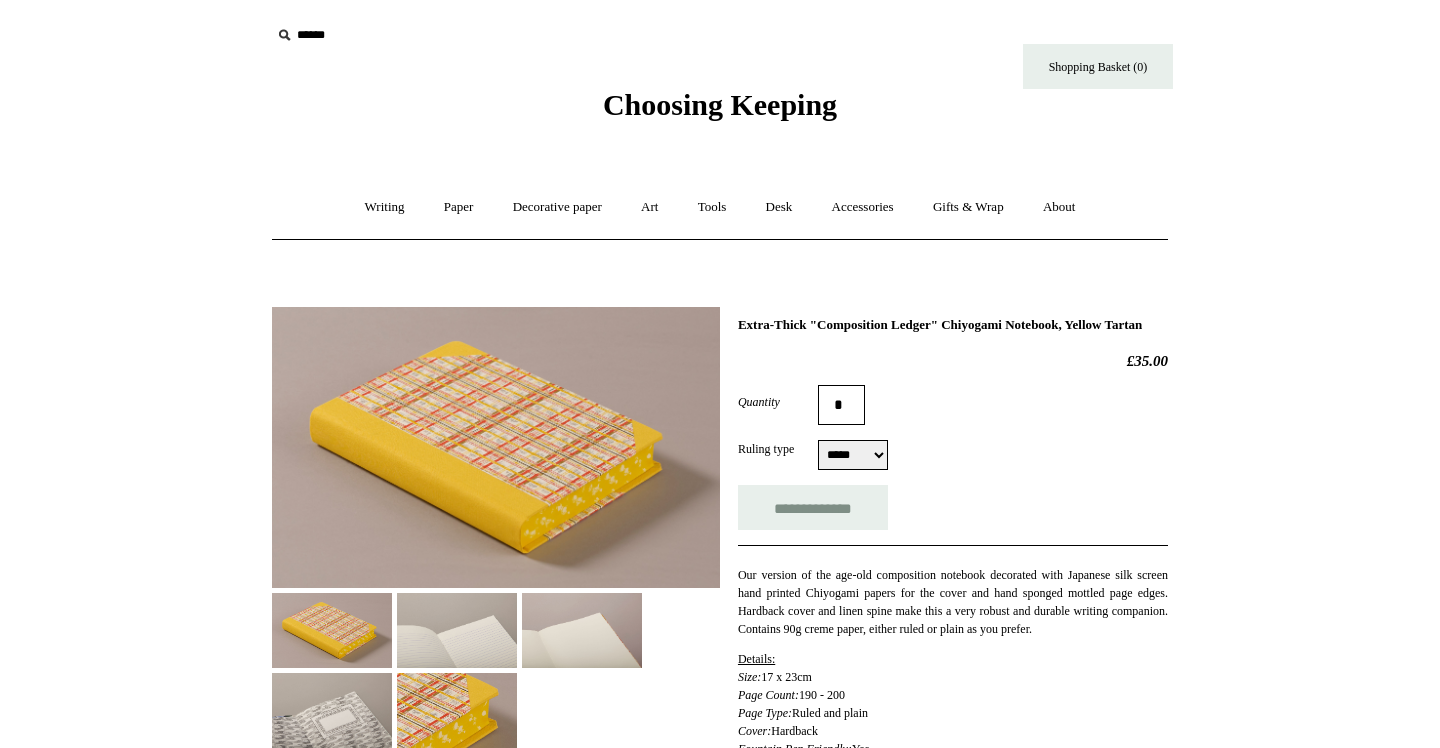 scroll, scrollTop: 0, scrollLeft: 0, axis: both 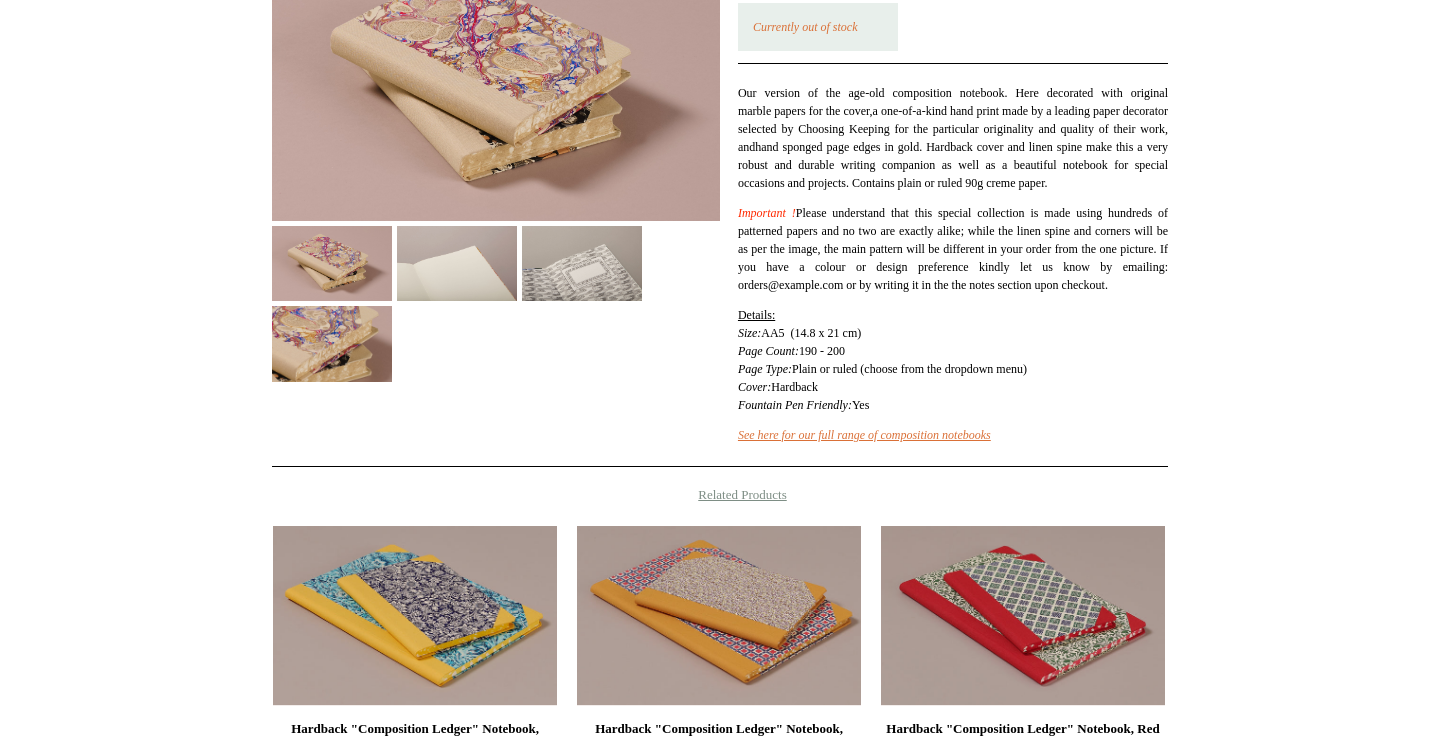 click on "Currently out of stock" at bounding box center [805, 27] 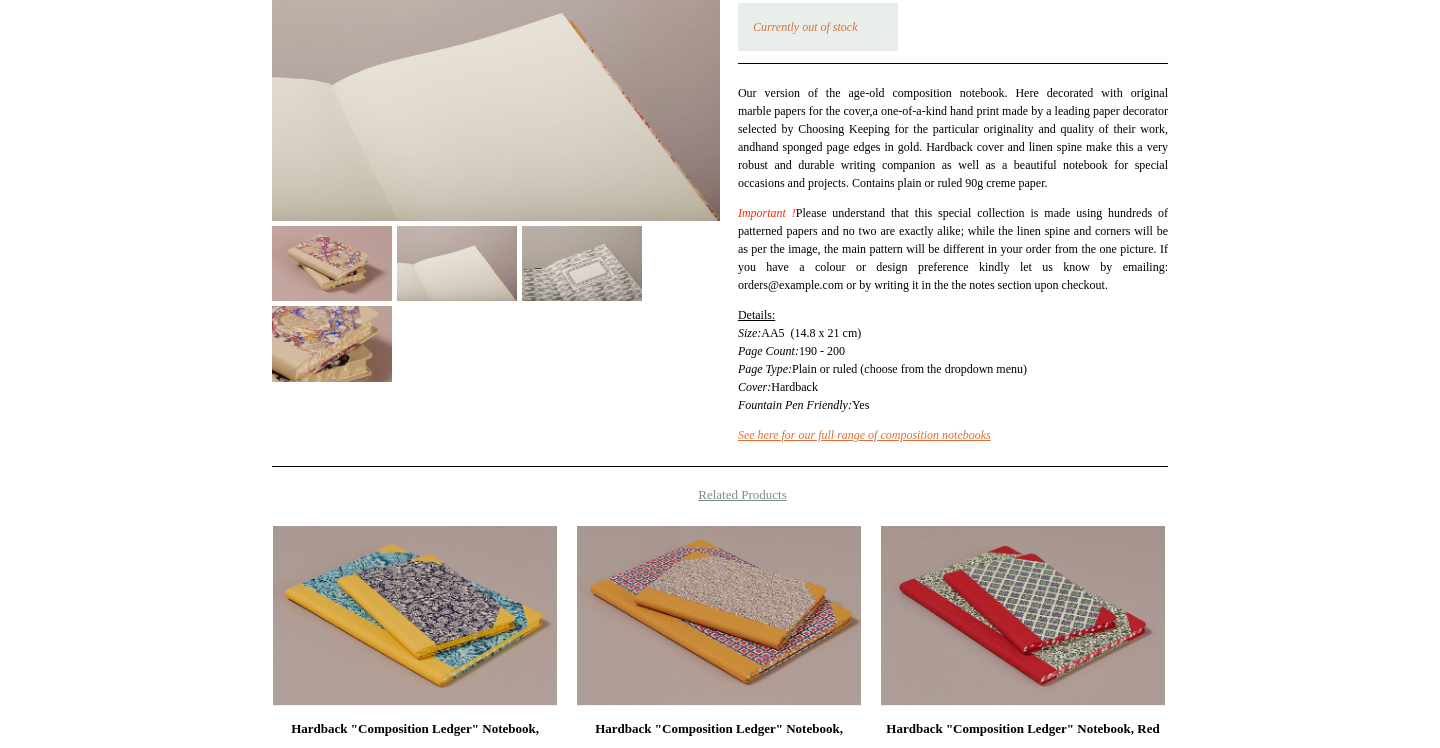 click at bounding box center [332, 343] 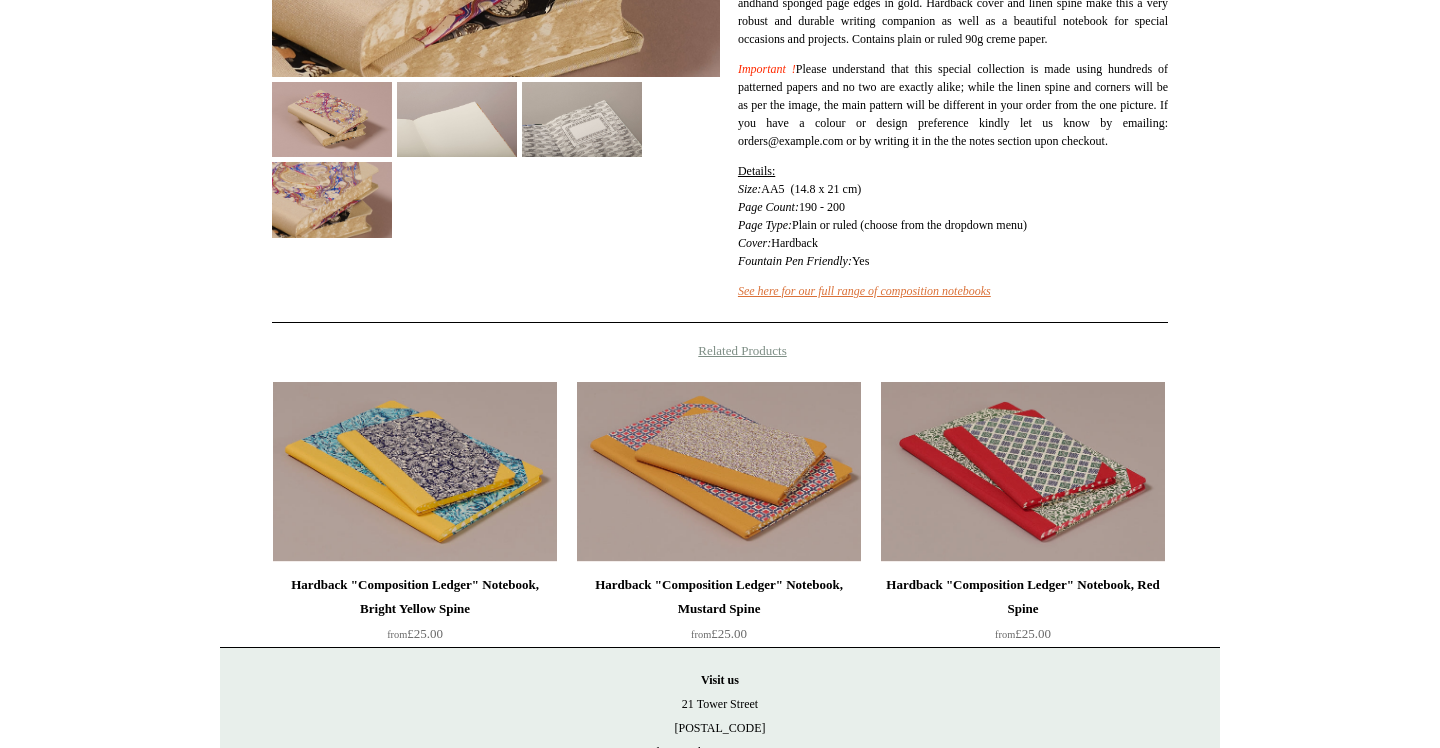 scroll, scrollTop: 775, scrollLeft: 0, axis: vertical 